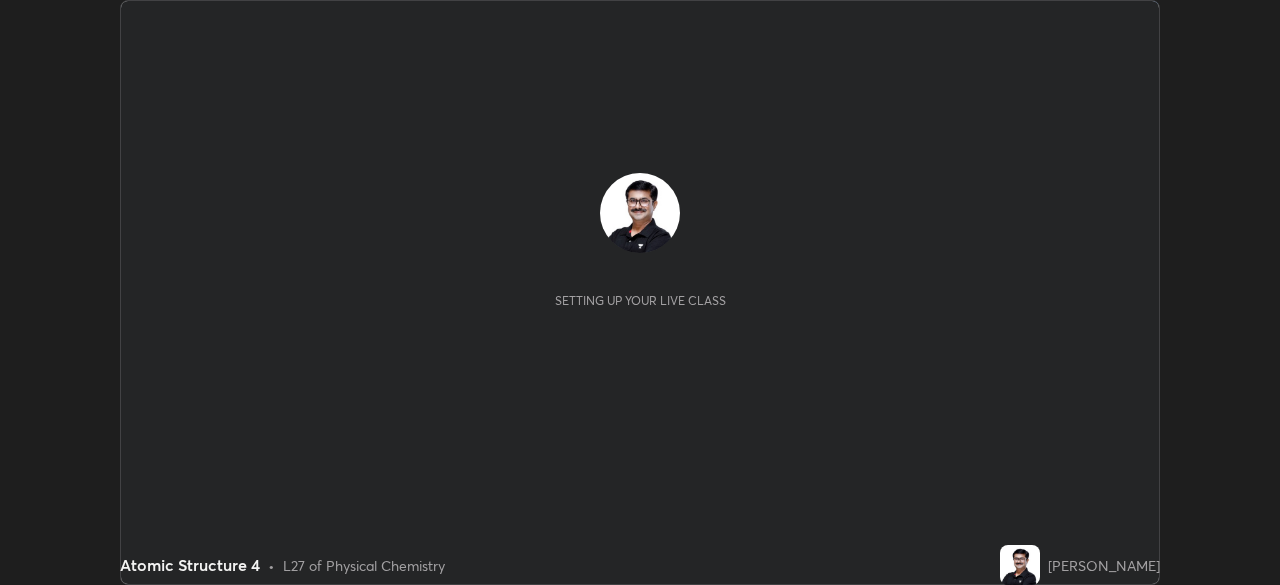 scroll, scrollTop: 0, scrollLeft: 0, axis: both 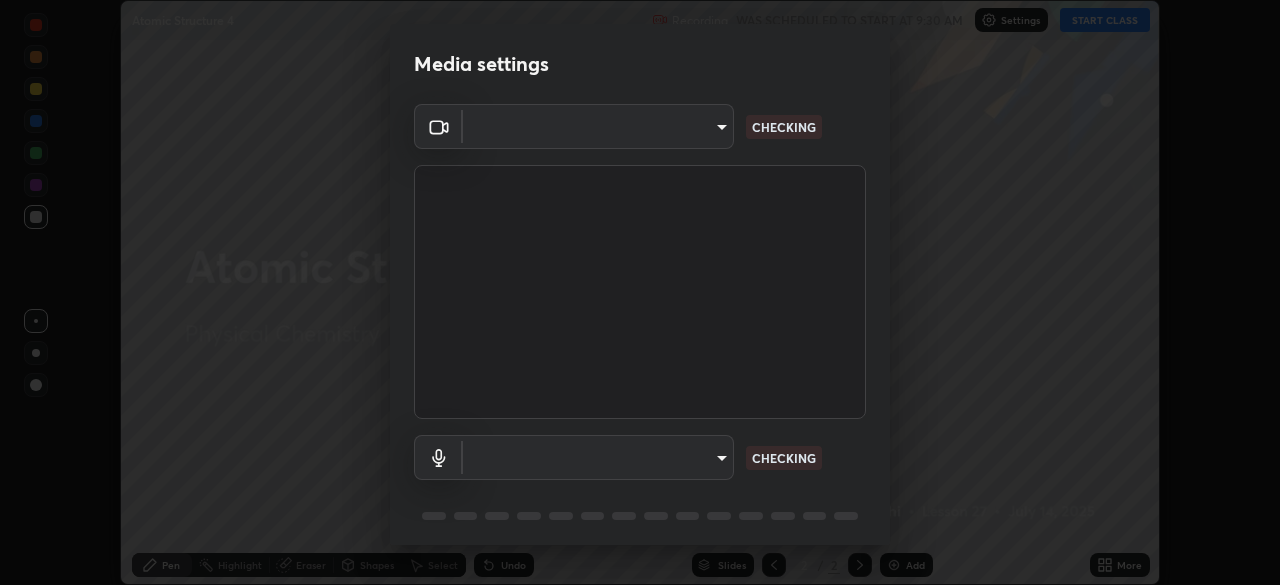 type on "7199930e7b5f1d7ec9a904866b28881dfa83336779baeffdd238d436ba1276a6" 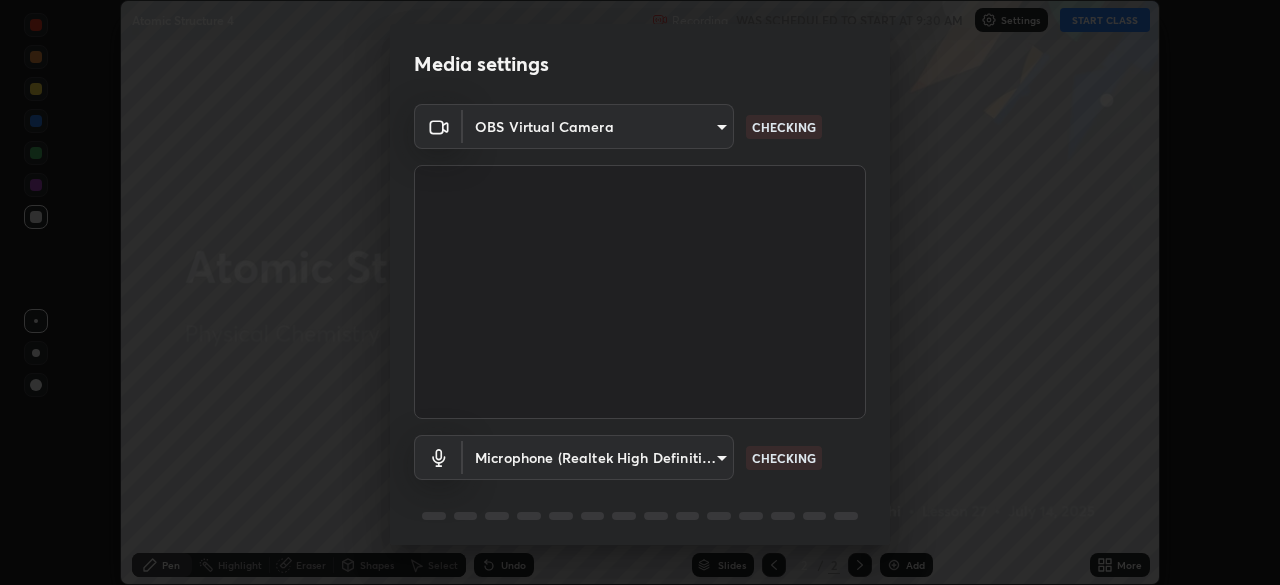 click on "Erase all Atomic Structure 4 Recording WAS SCHEDULED TO START AT  9:30 AM Settings START CLASS Setting up your live class Atomic Structure 4 • L27 of Physical Chemistry [PERSON_NAME] Pen Highlight Eraser Shapes Select Undo Slides 2 / 2 Add More No doubts shared Encourage your learners to ask a doubt for better clarity Report an issue Reason for reporting Buffering Chat not working Audio - Video sync issue Educator video quality low ​ Attach an image Report Media settings OBS Virtual Camera 7199930e7b5f1d7ec9a904866b28881dfa83336779baeffdd238d436ba1276a6 CHECKING Microphone (Realtek High Definition Audio) b8580a04491af27bcf3075d240601348a8c55591f0eb244e87b604aa06846442 CHECKING 1 / 5 Next" at bounding box center (640, 292) 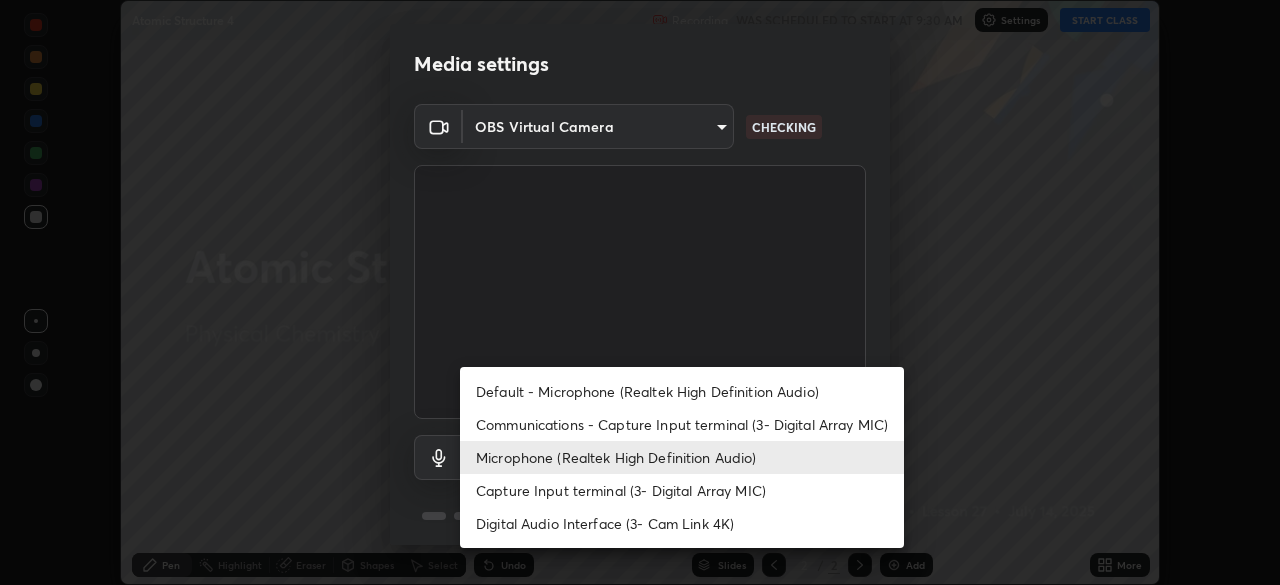 click on "Default - Microphone (Realtek High Definition Audio)" at bounding box center [682, 391] 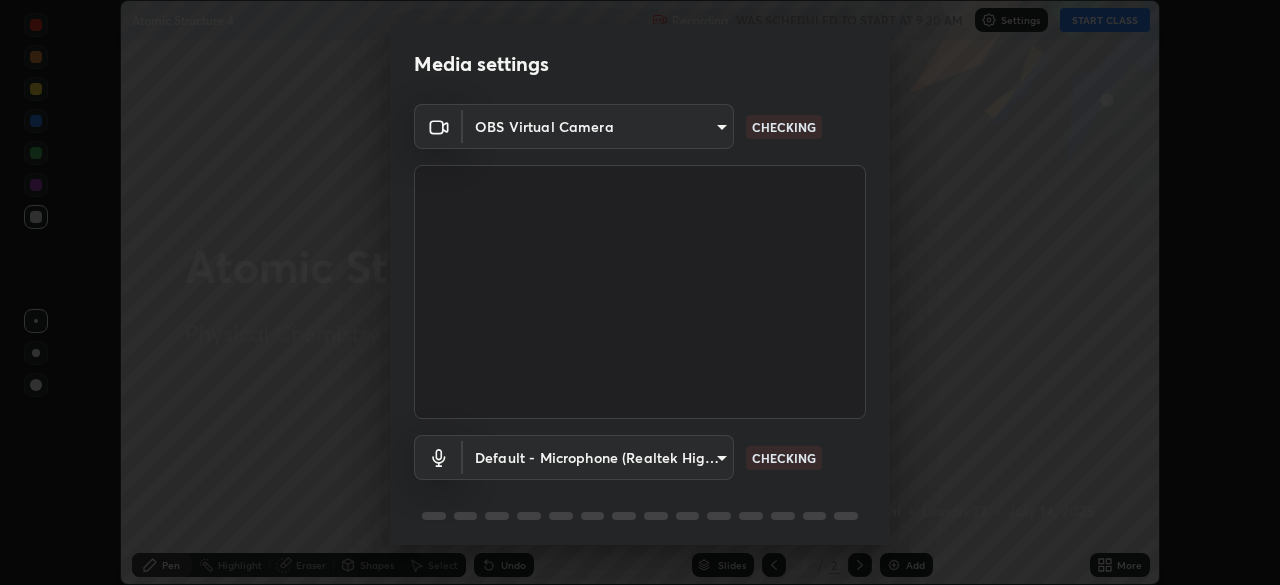 type on "default" 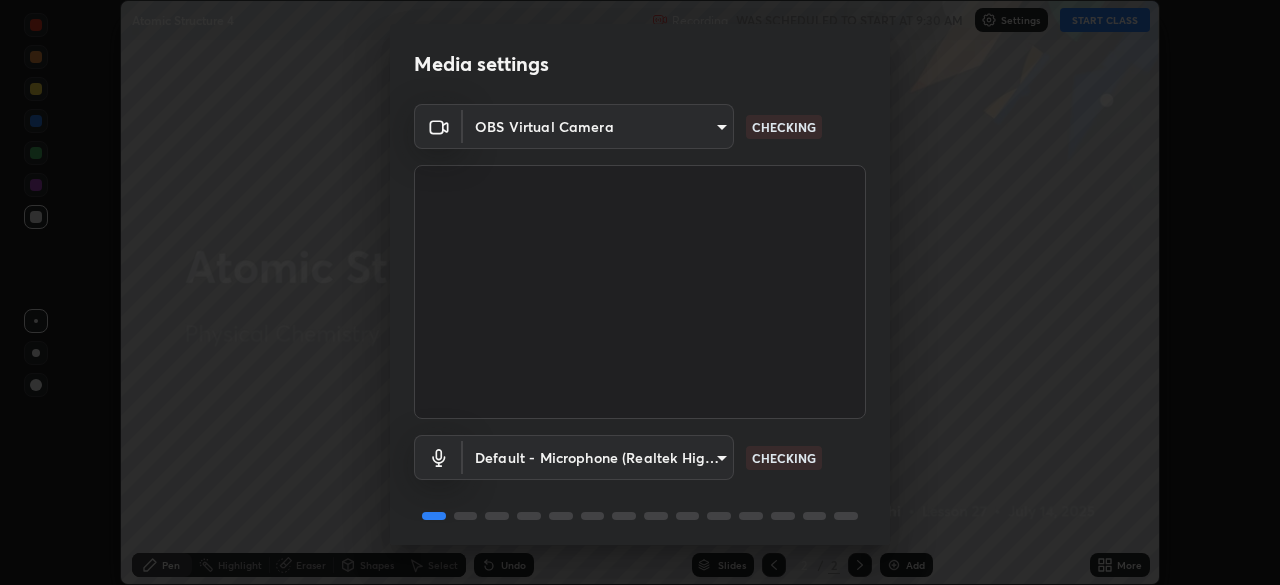 click on "Erase all Atomic Structure 4 Recording WAS SCHEDULED TO START AT  9:30 AM Settings START CLASS Setting up your live class Atomic Structure 4 • L27 of Physical Chemistry [PERSON_NAME] Pen Highlight Eraser Shapes Select Undo Slides 2 / 2 Add More No doubts shared Encourage your learners to ask a doubt for better clarity Report an issue Reason for reporting Buffering Chat not working Audio - Video sync issue Educator video quality low ​ Attach an image Report Media settings OBS Virtual Camera 7199930e7b5f1d7ec9a904866b28881dfa83336779baeffdd238d436ba1276a6 CHECKING Default - Microphone (Realtek High Definition Audio) default CHECKING 1 / 5 Next" at bounding box center (640, 292) 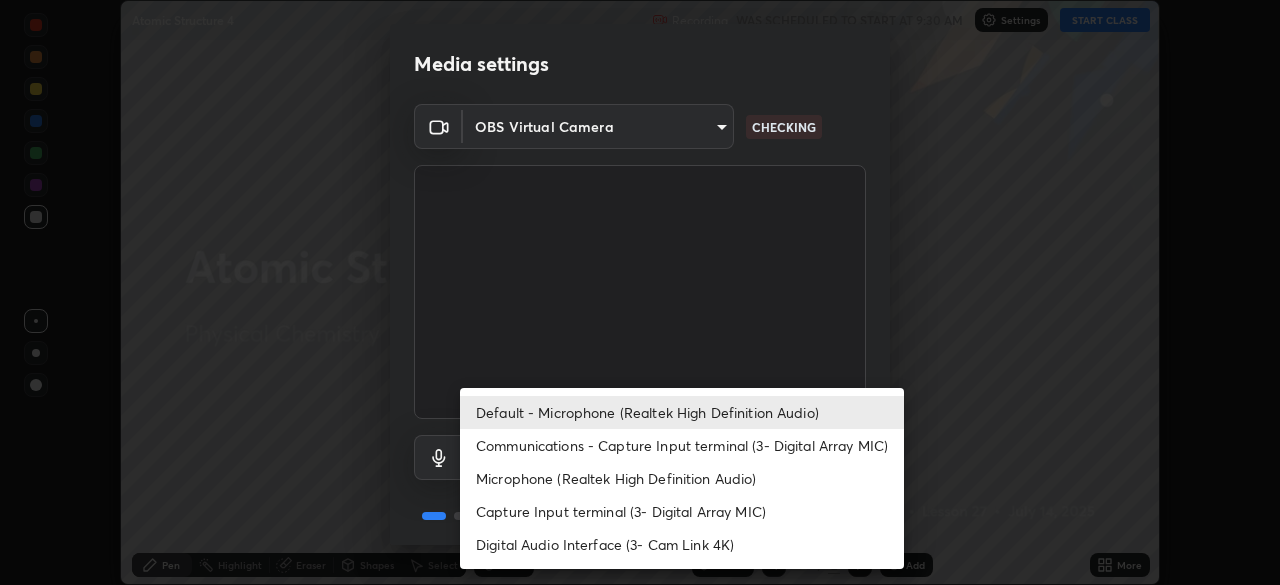 click on "Default - Microphone (Realtek High Definition Audio)" at bounding box center [682, 412] 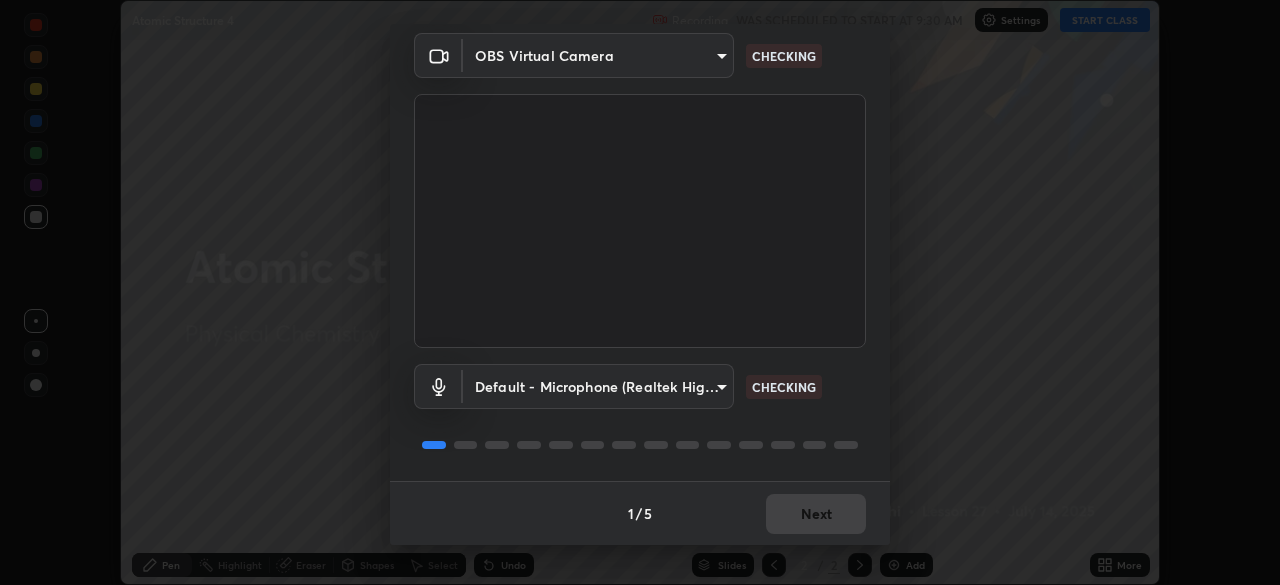 scroll, scrollTop: 70, scrollLeft: 0, axis: vertical 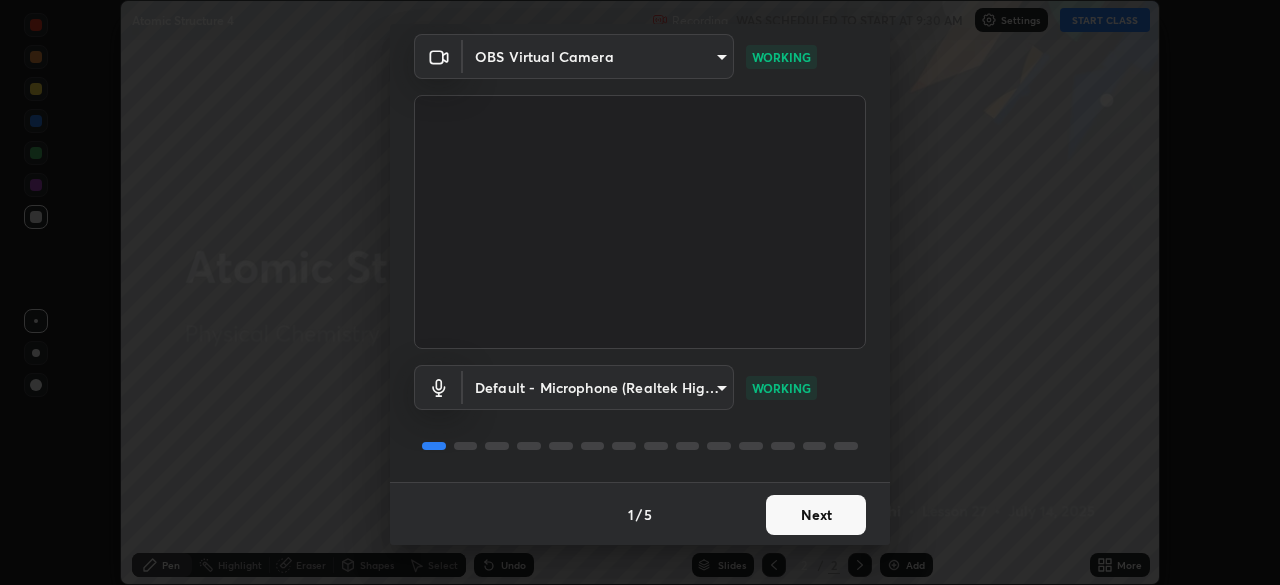 click on "Next" at bounding box center (816, 515) 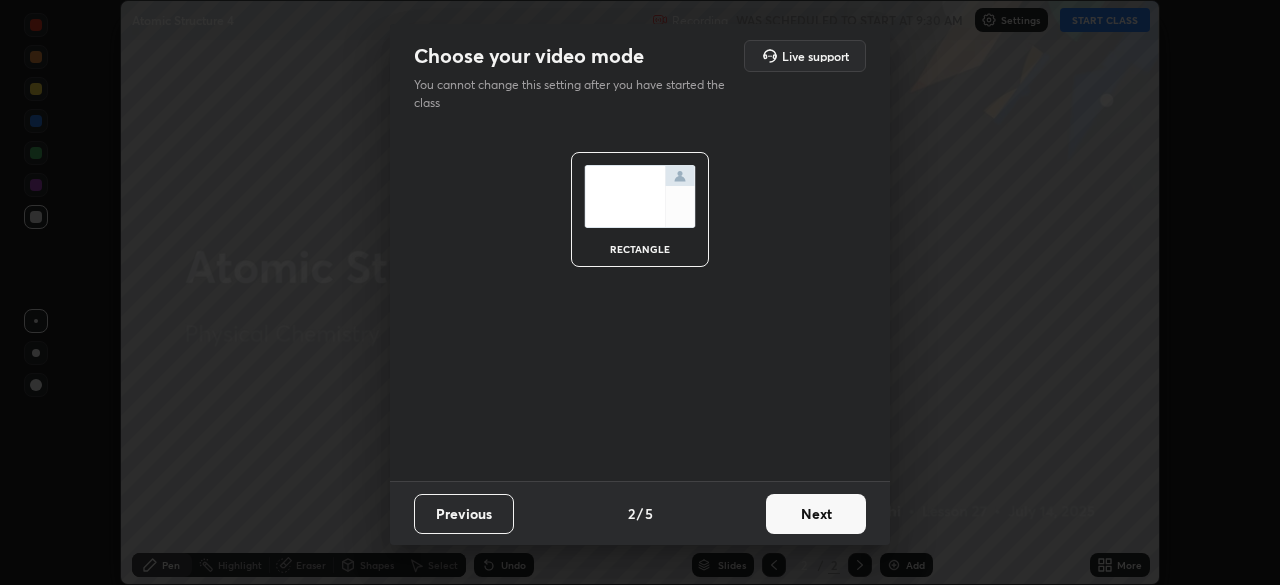 scroll, scrollTop: 0, scrollLeft: 0, axis: both 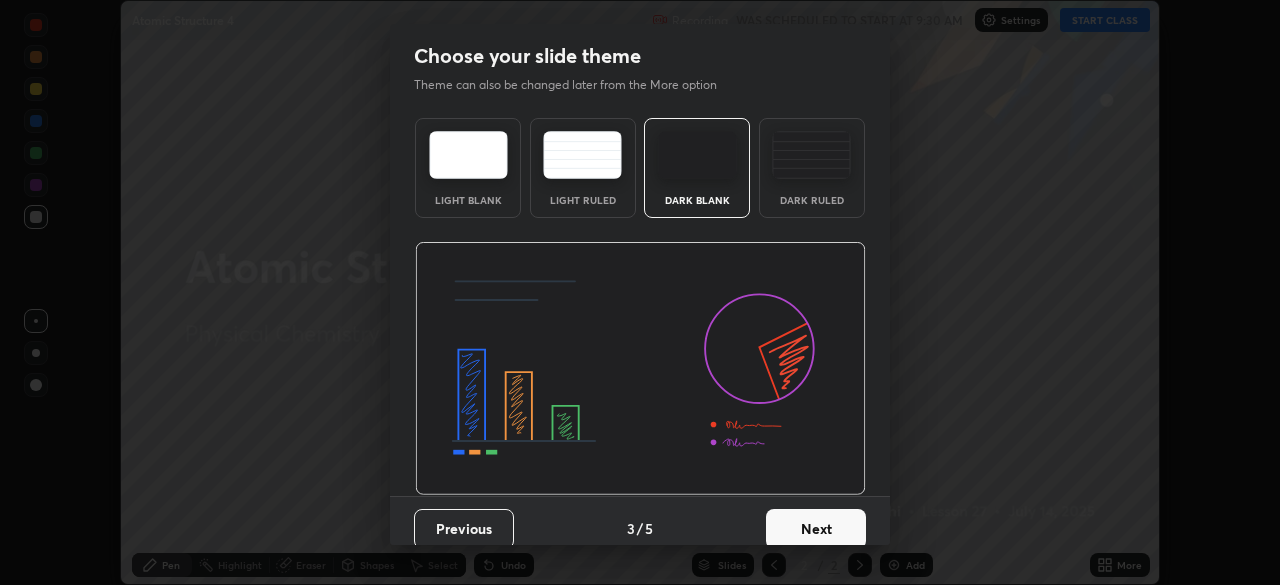 click on "Next" at bounding box center [816, 529] 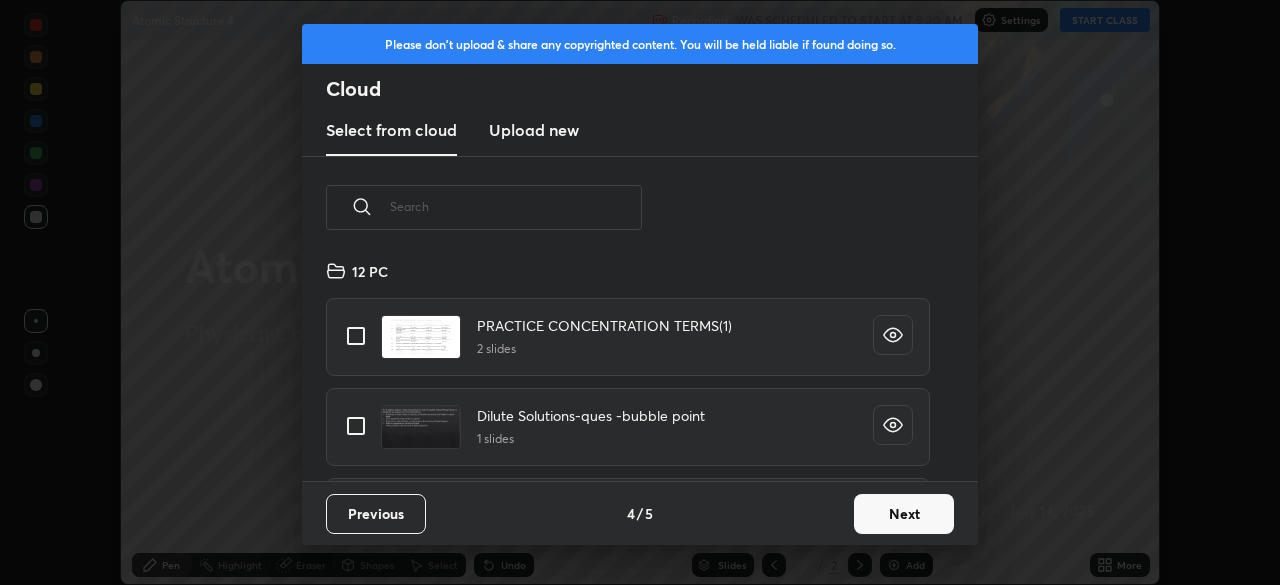 scroll, scrollTop: 7, scrollLeft: 11, axis: both 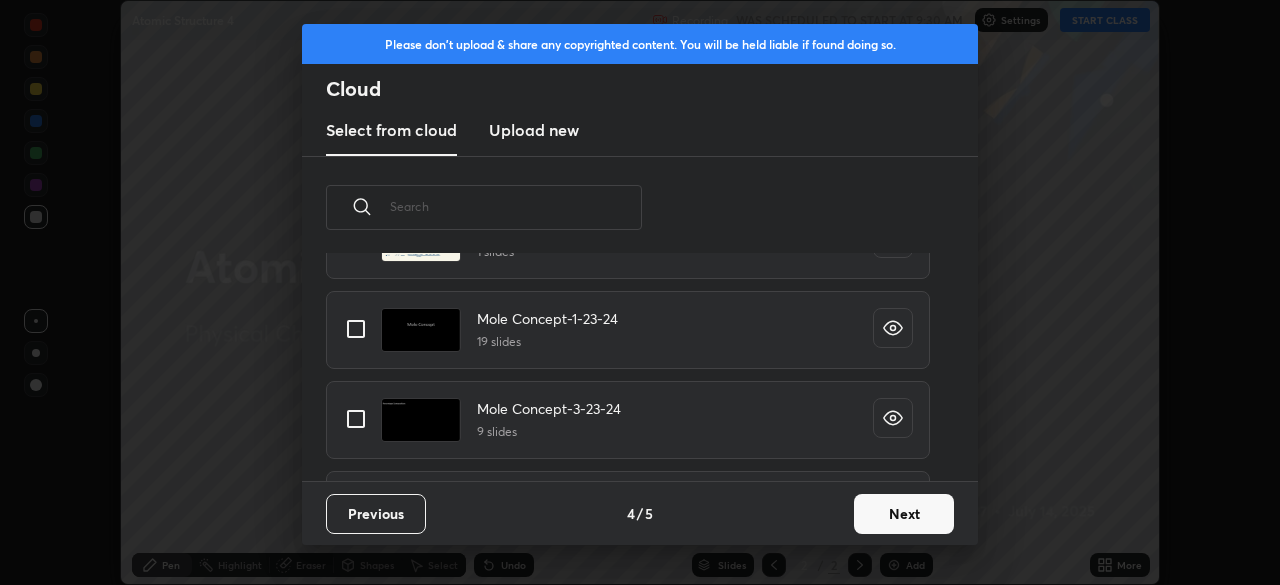 click on "Next" at bounding box center [904, 514] 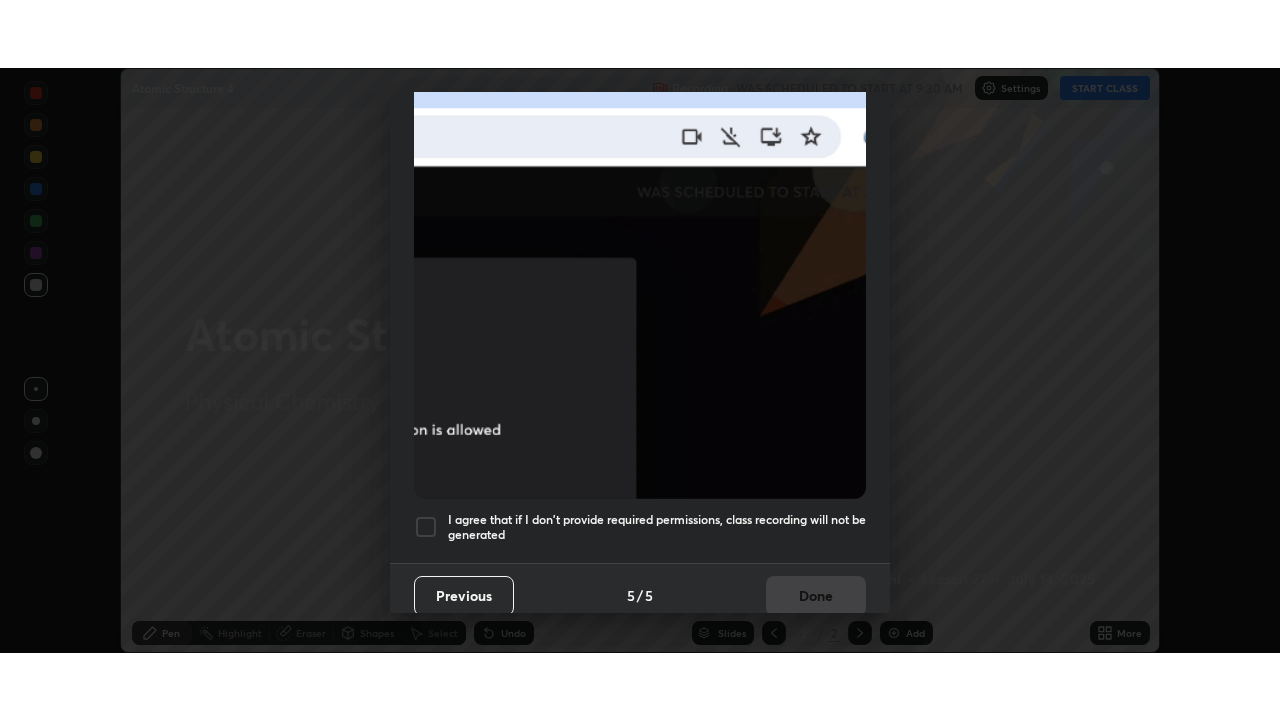 scroll, scrollTop: 479, scrollLeft: 0, axis: vertical 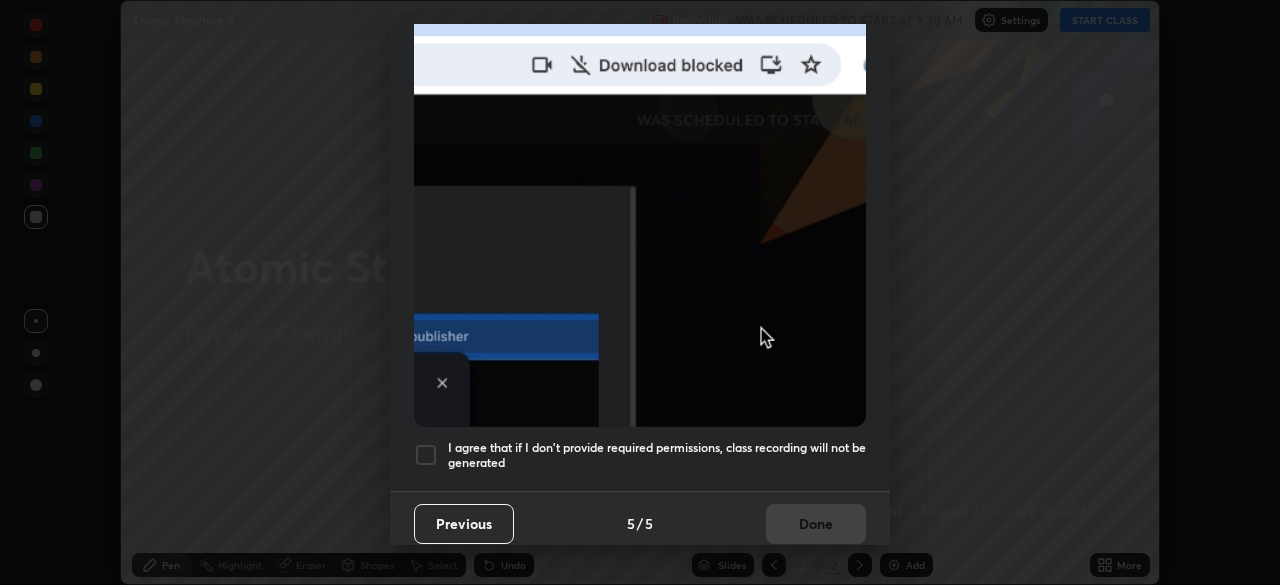 click at bounding box center [426, 455] 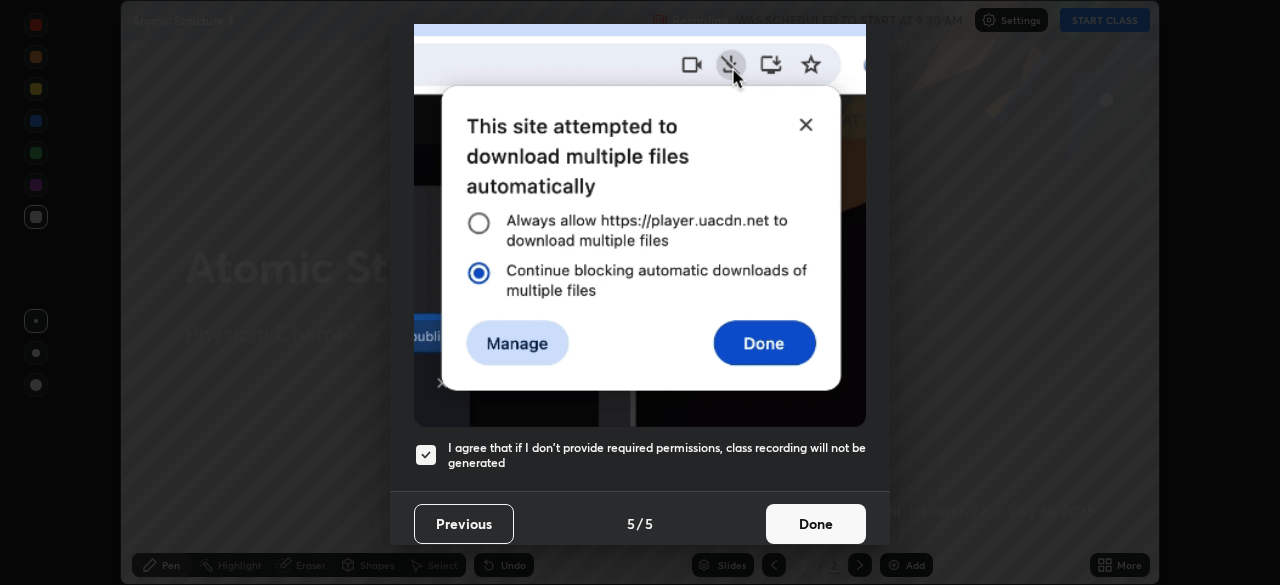click on "Done" at bounding box center [816, 524] 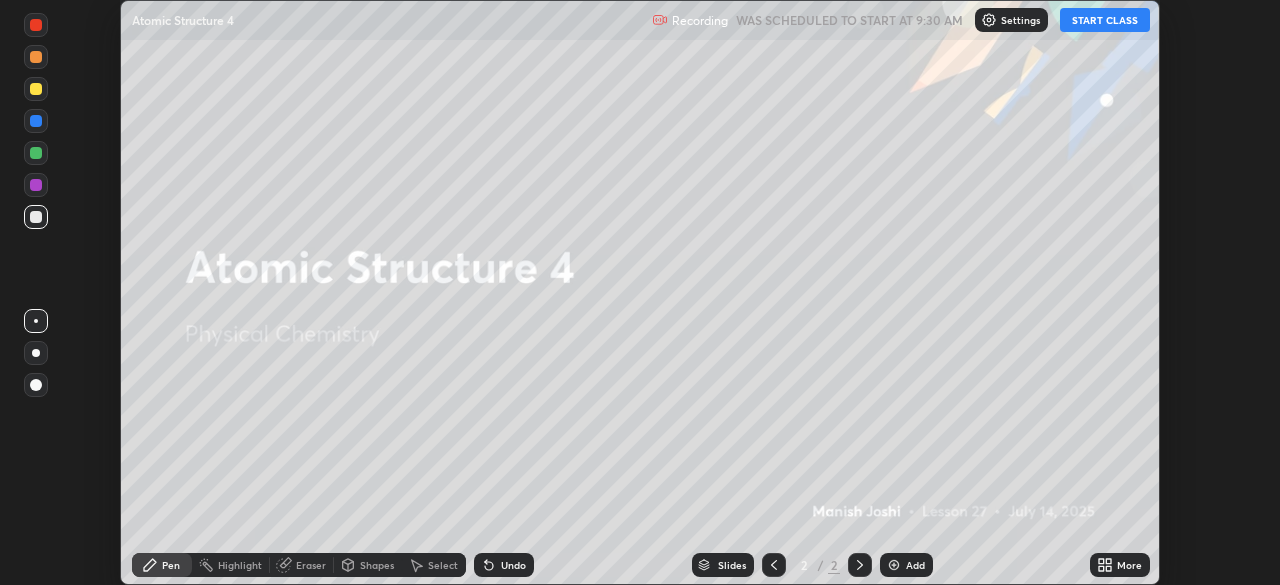 click on "START CLASS" at bounding box center (1105, 20) 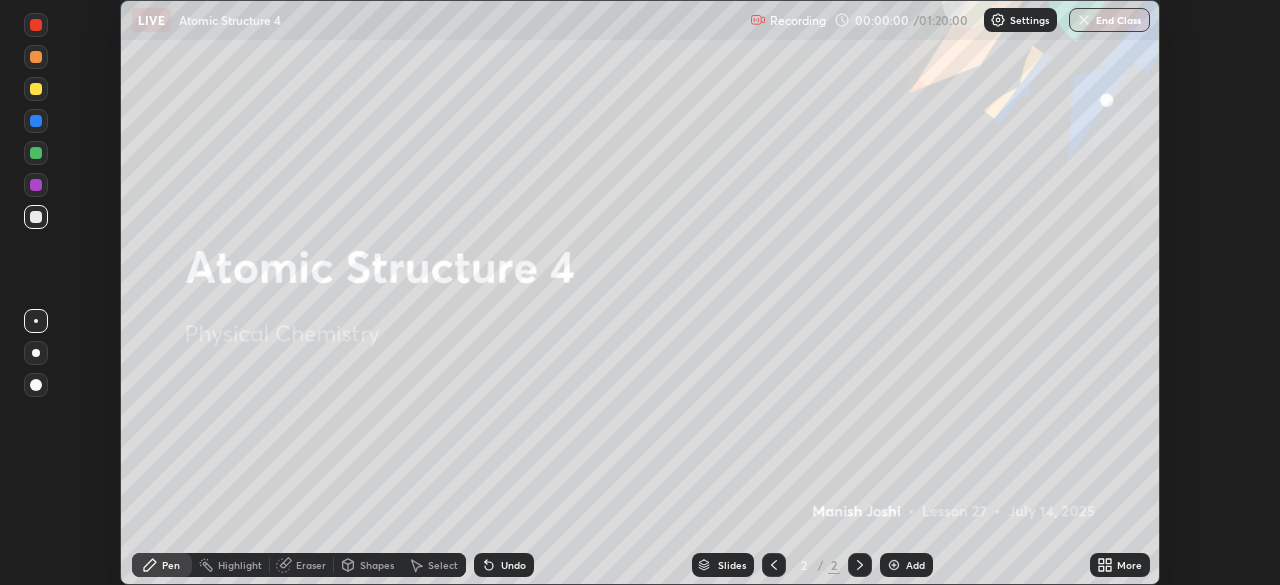 click 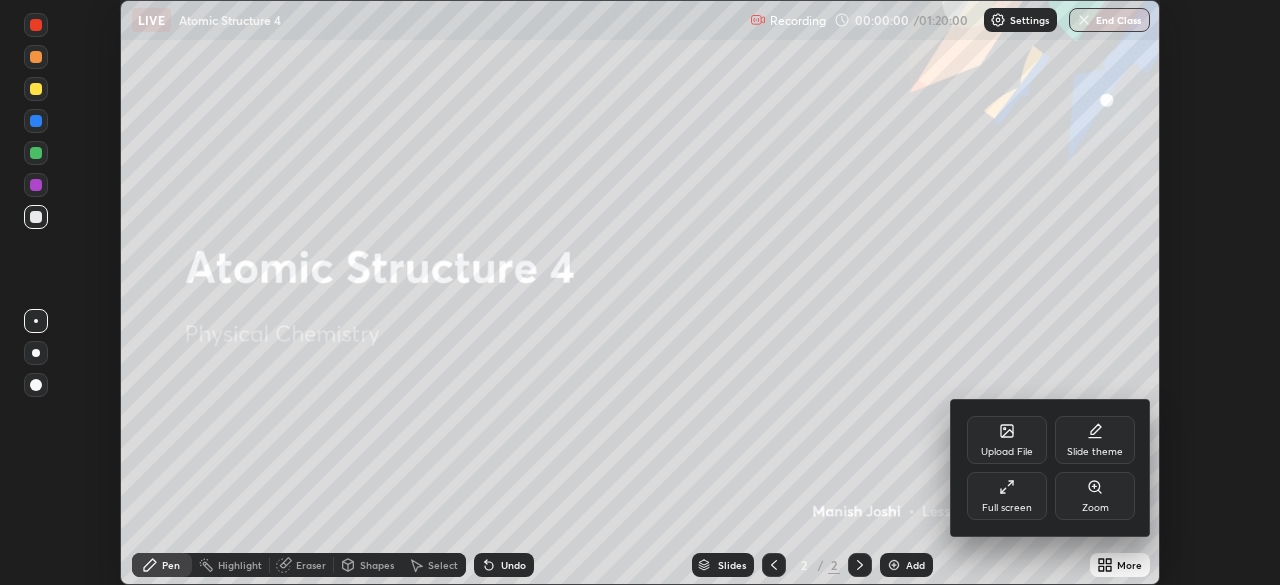 click on "Full screen" at bounding box center (1007, 496) 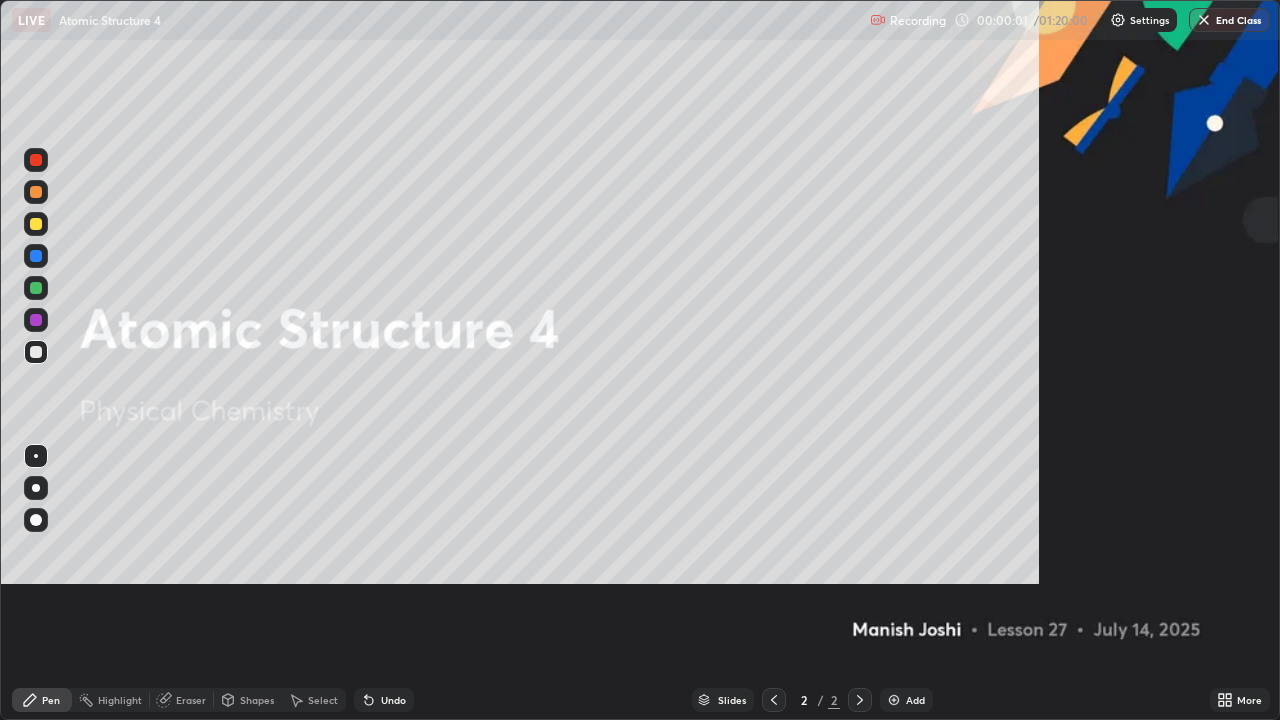 scroll, scrollTop: 99280, scrollLeft: 98720, axis: both 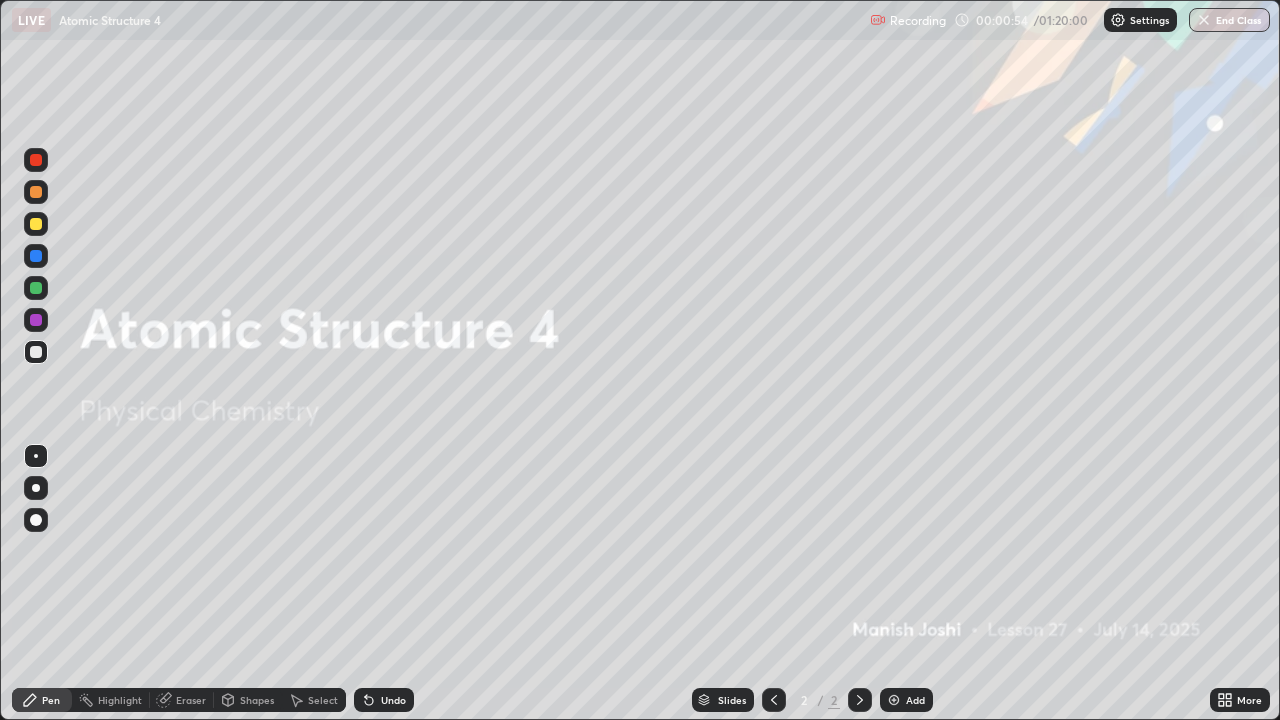 click at bounding box center (894, 700) 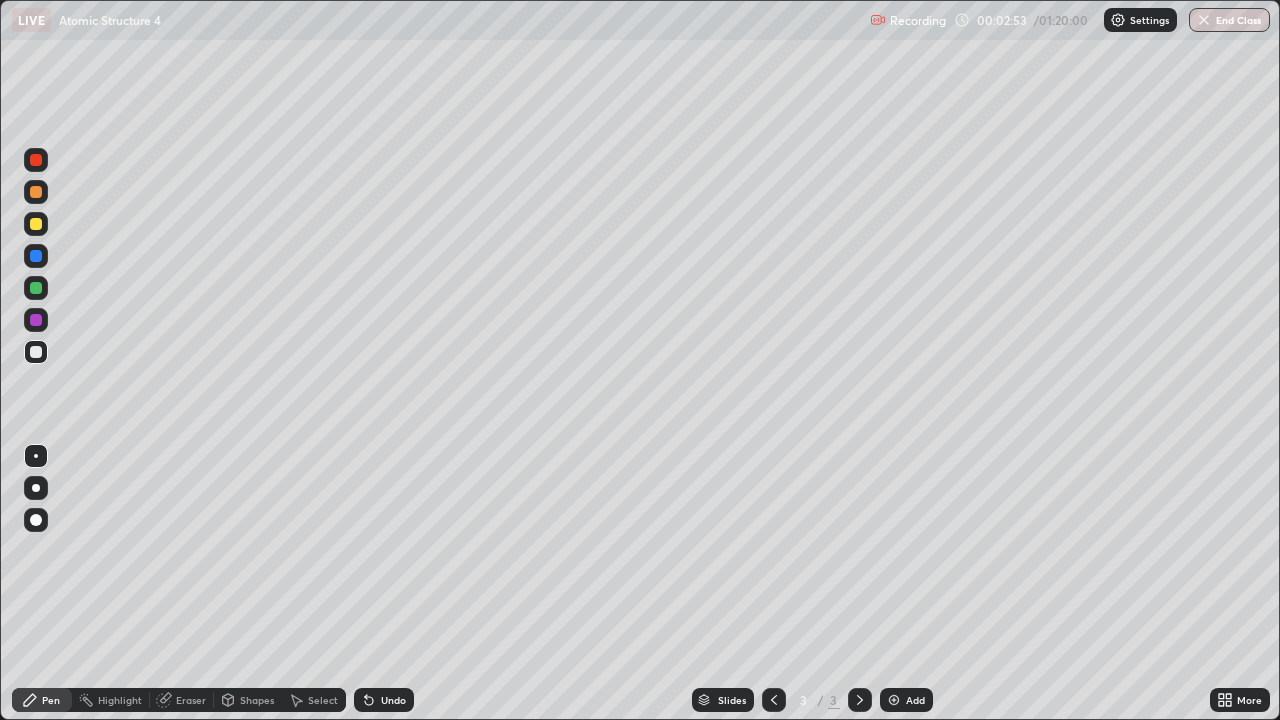 click at bounding box center (36, 352) 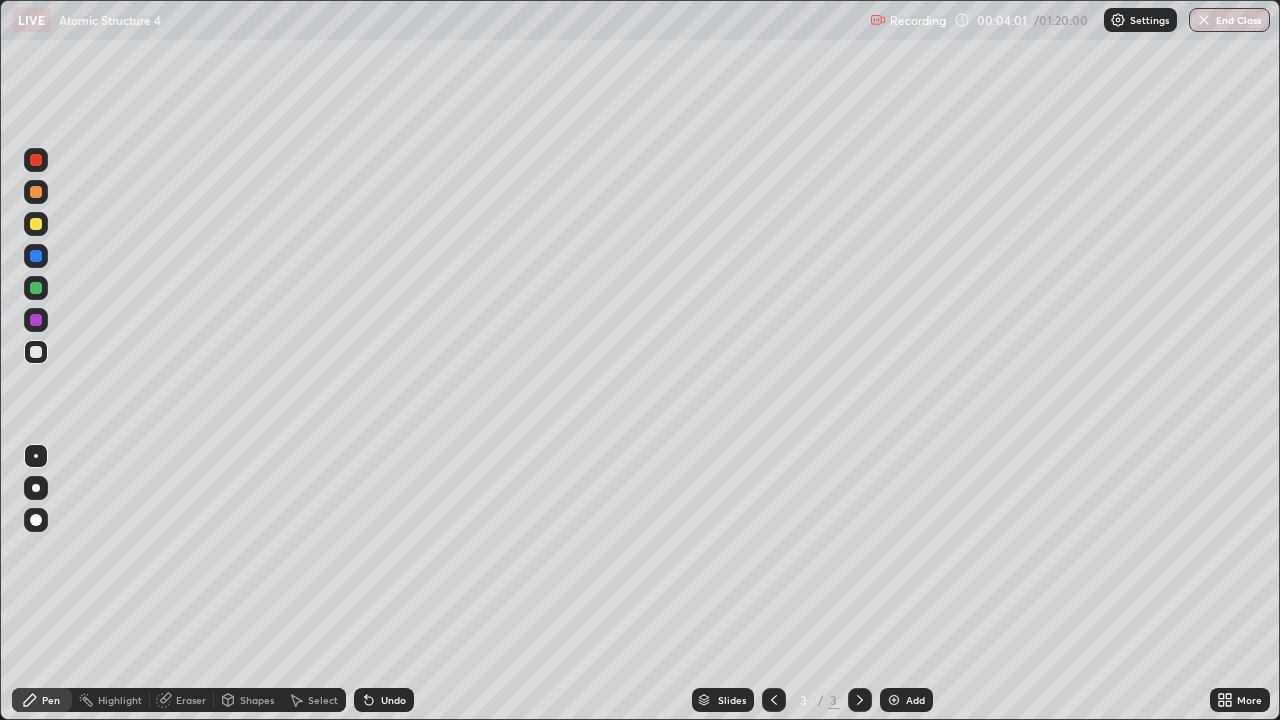 click on "Shapes" at bounding box center (257, 700) 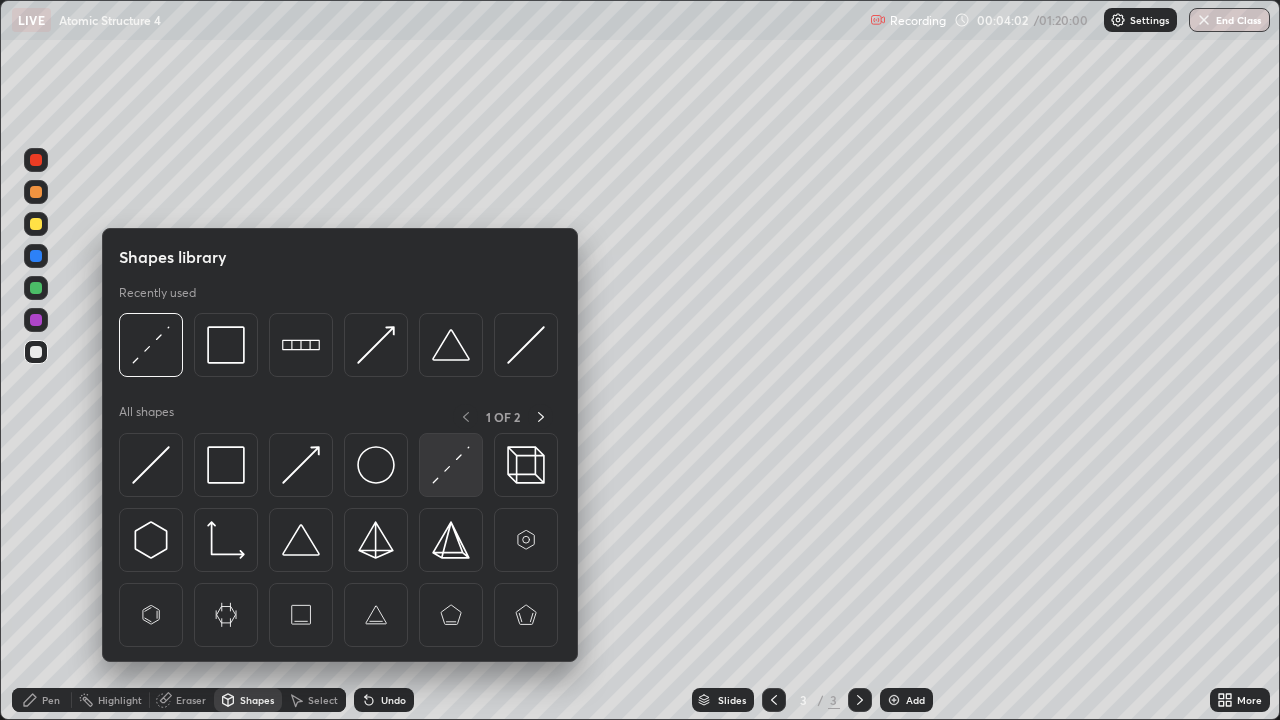 click at bounding box center [451, 465] 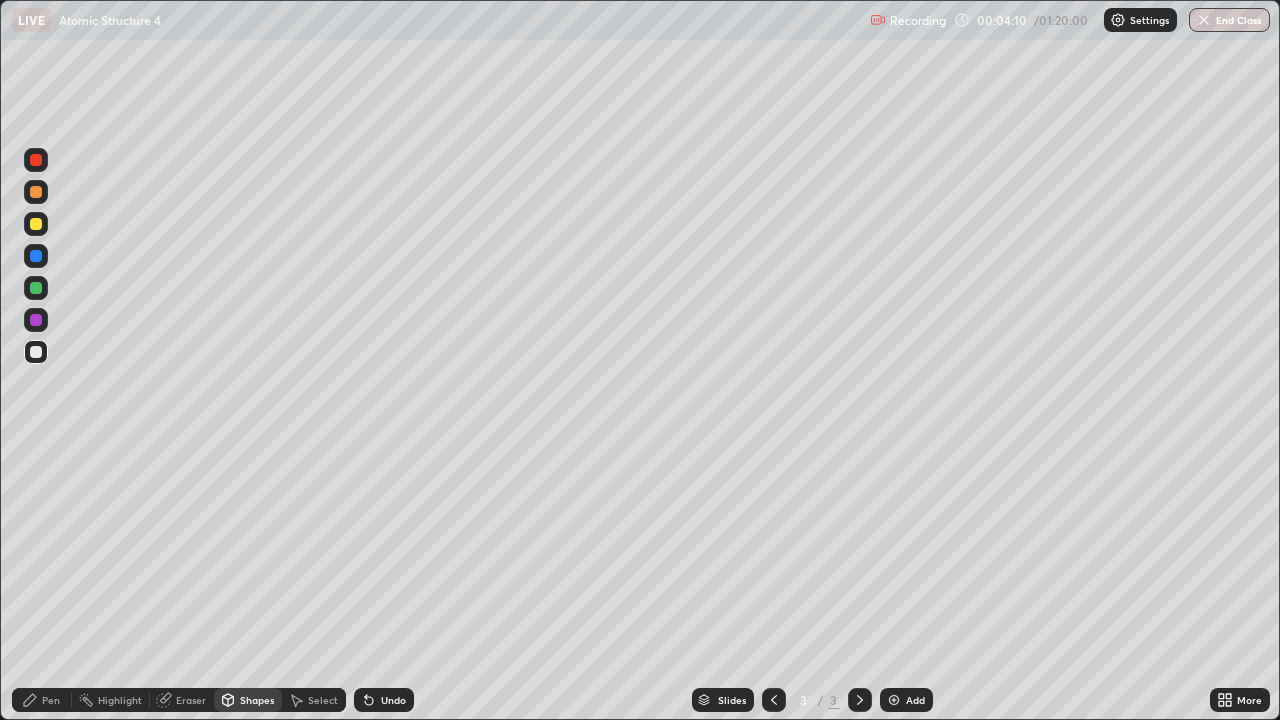 click at bounding box center (36, 352) 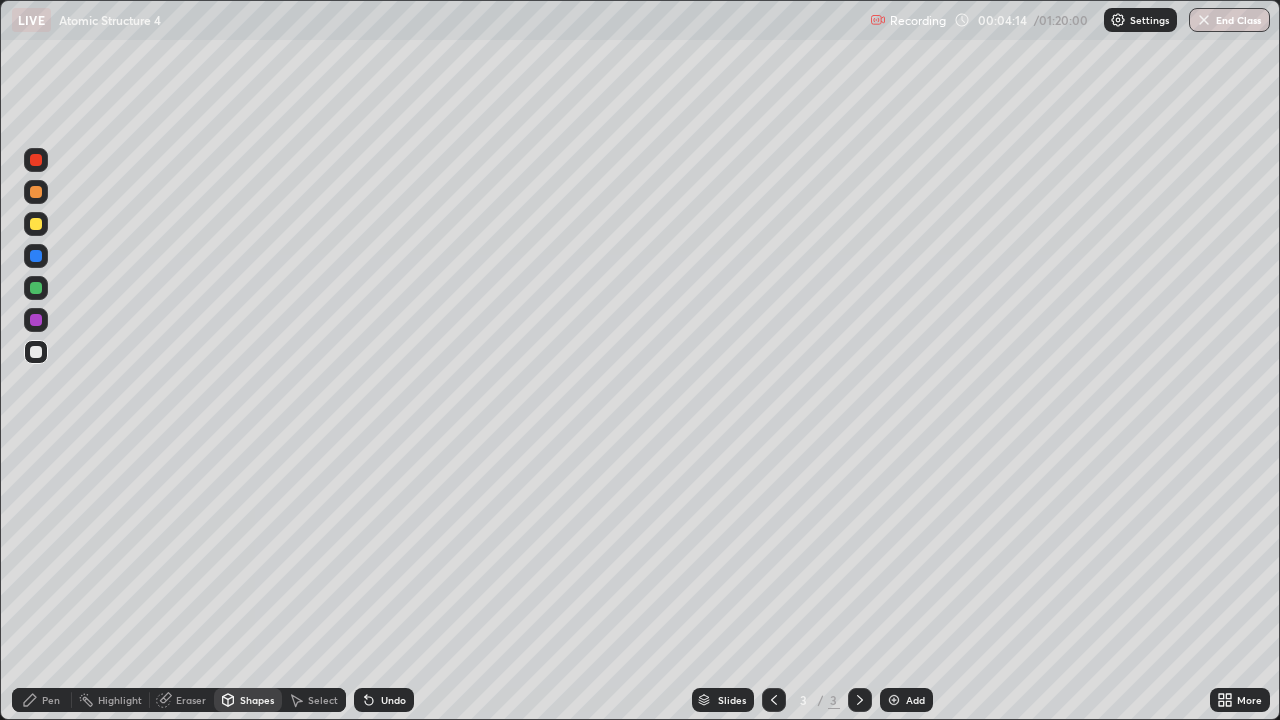 click on "Undo" at bounding box center [384, 700] 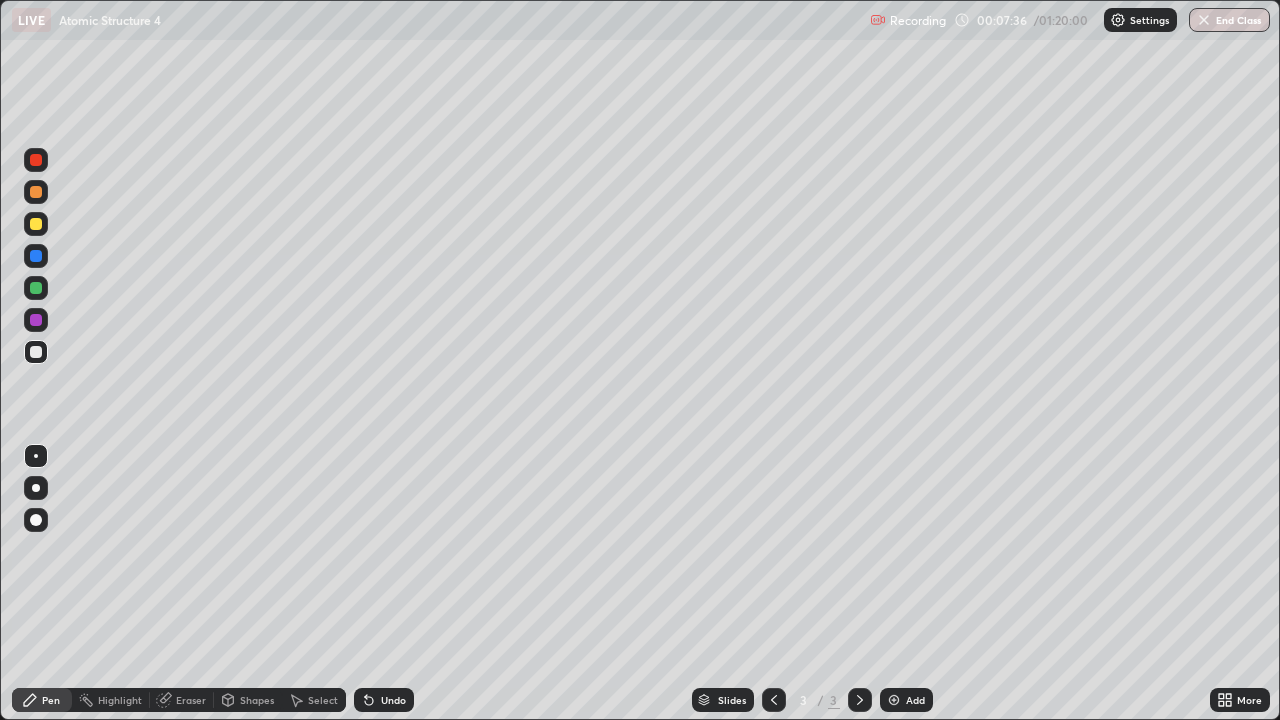 click on "Add" at bounding box center [906, 700] 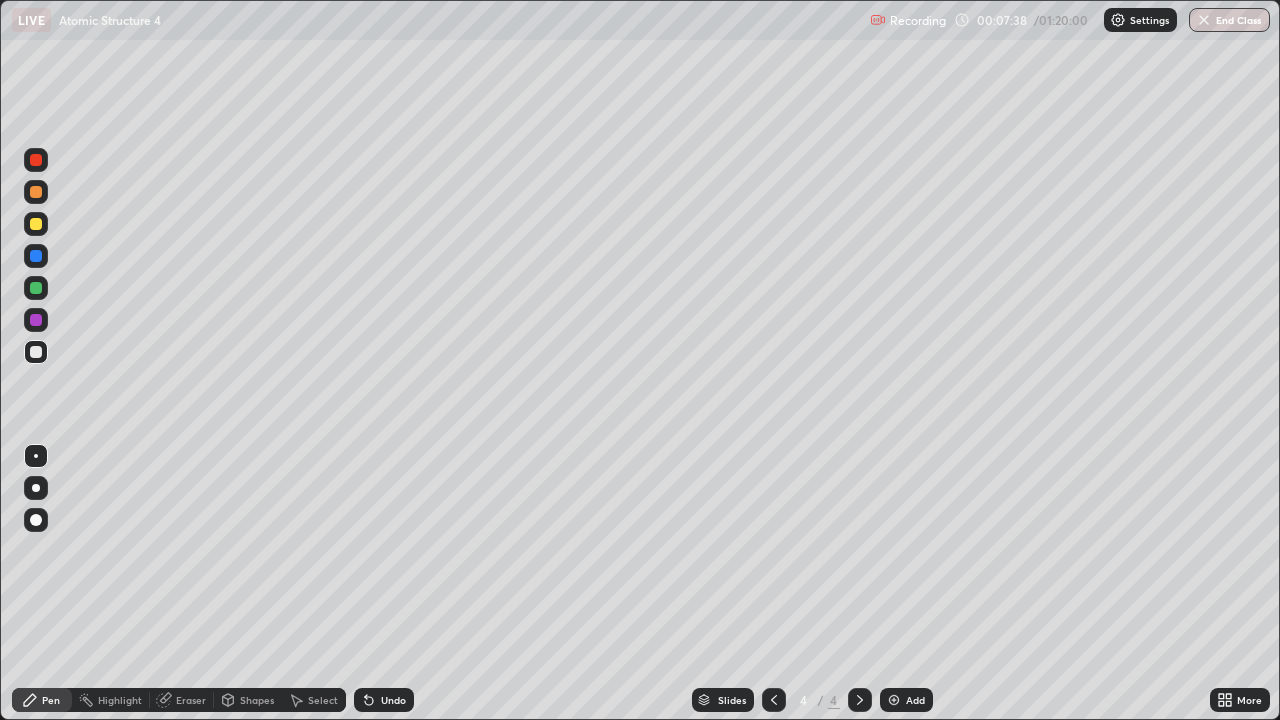 click at bounding box center (36, 352) 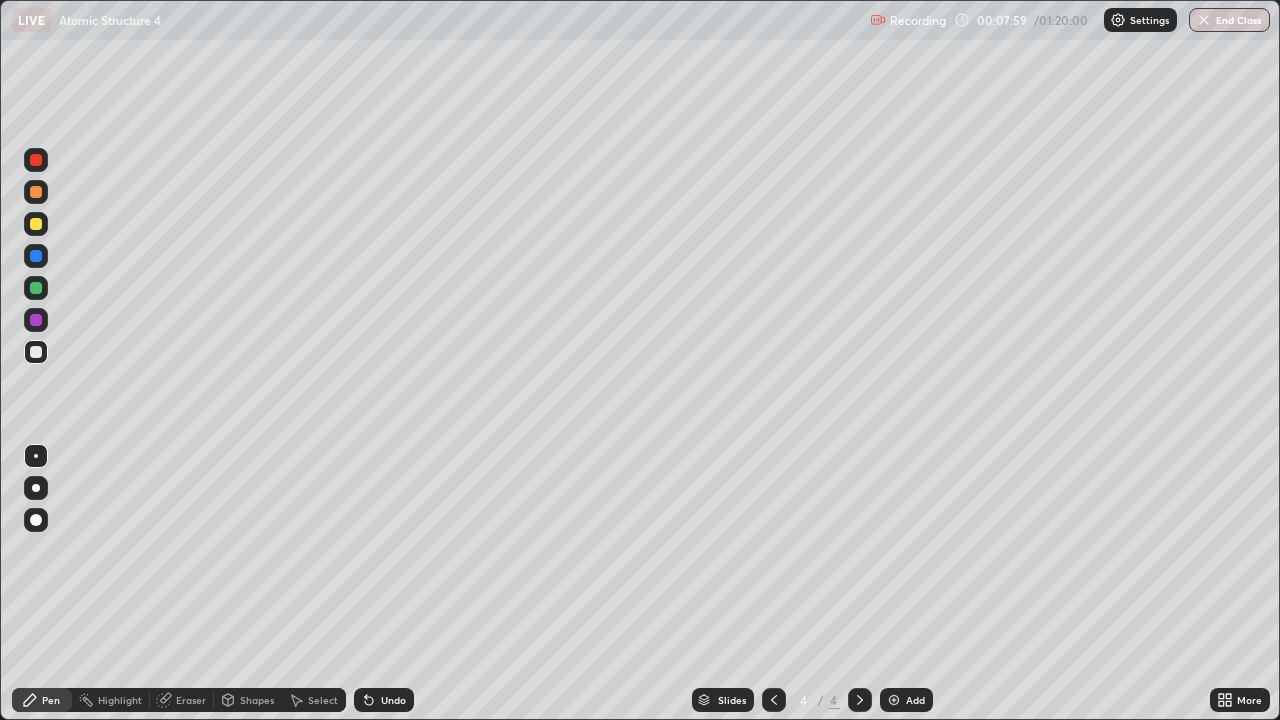 click 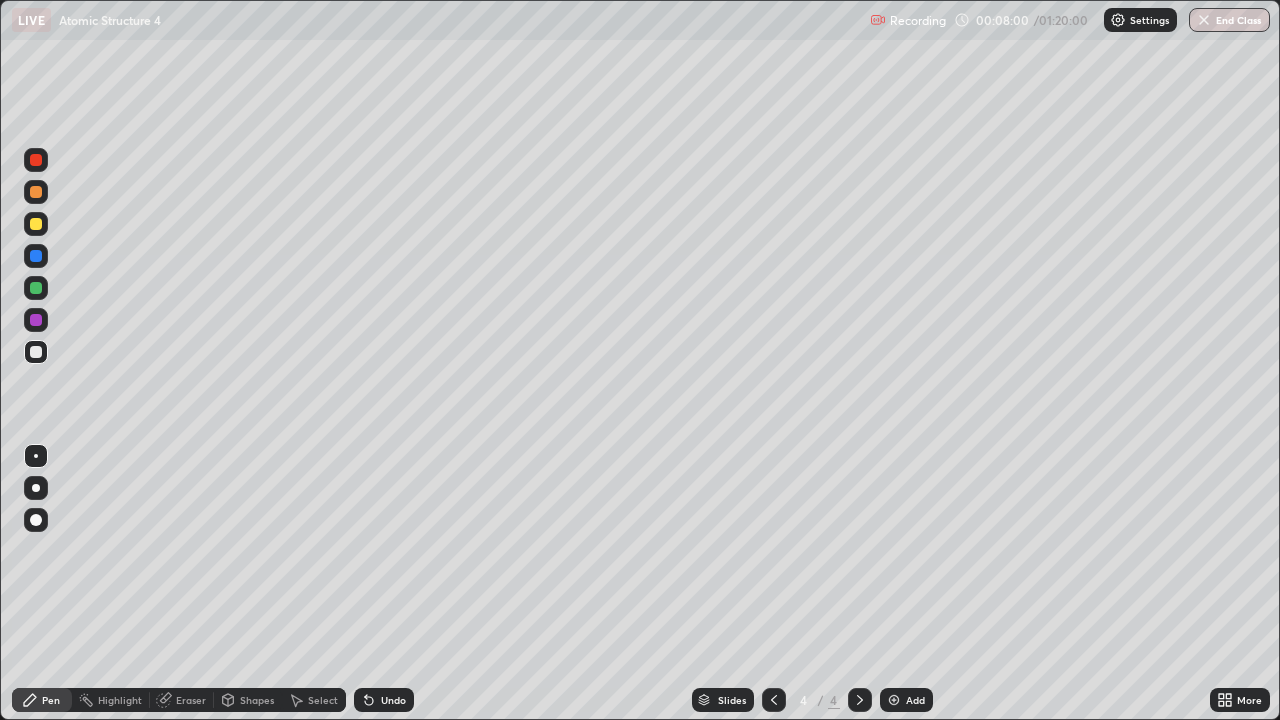 click 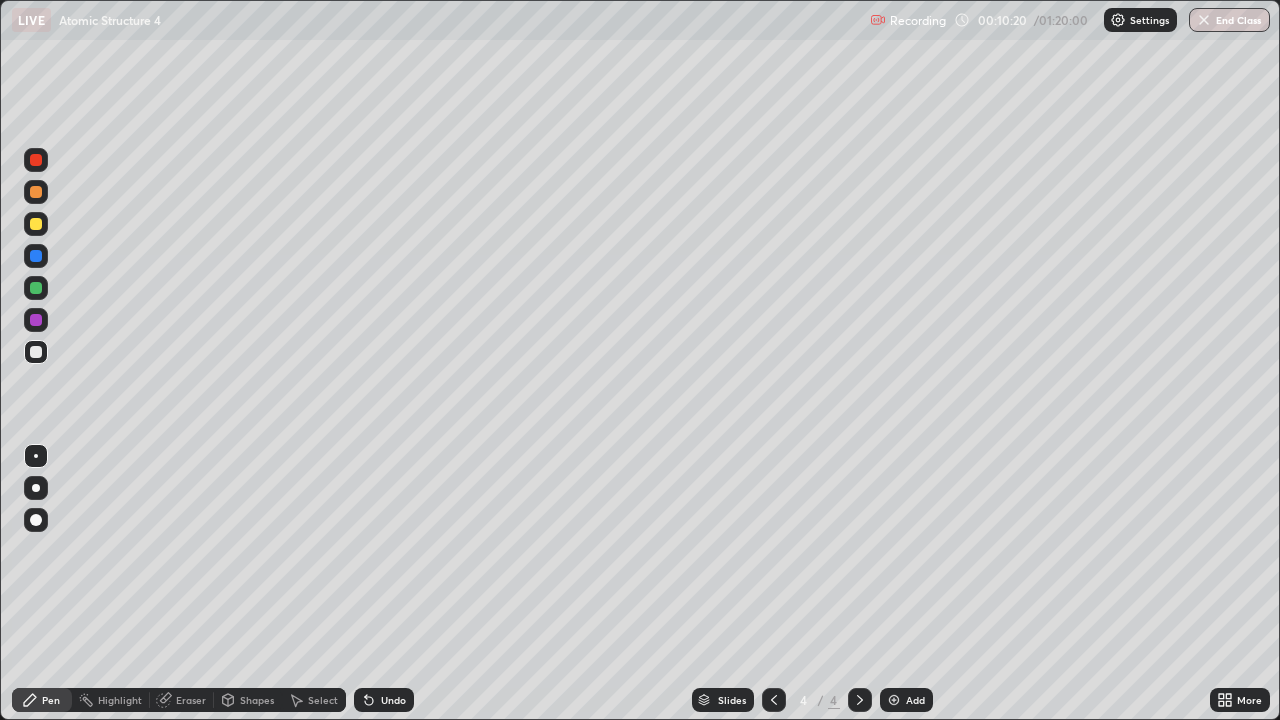 click on "Shapes" at bounding box center [257, 700] 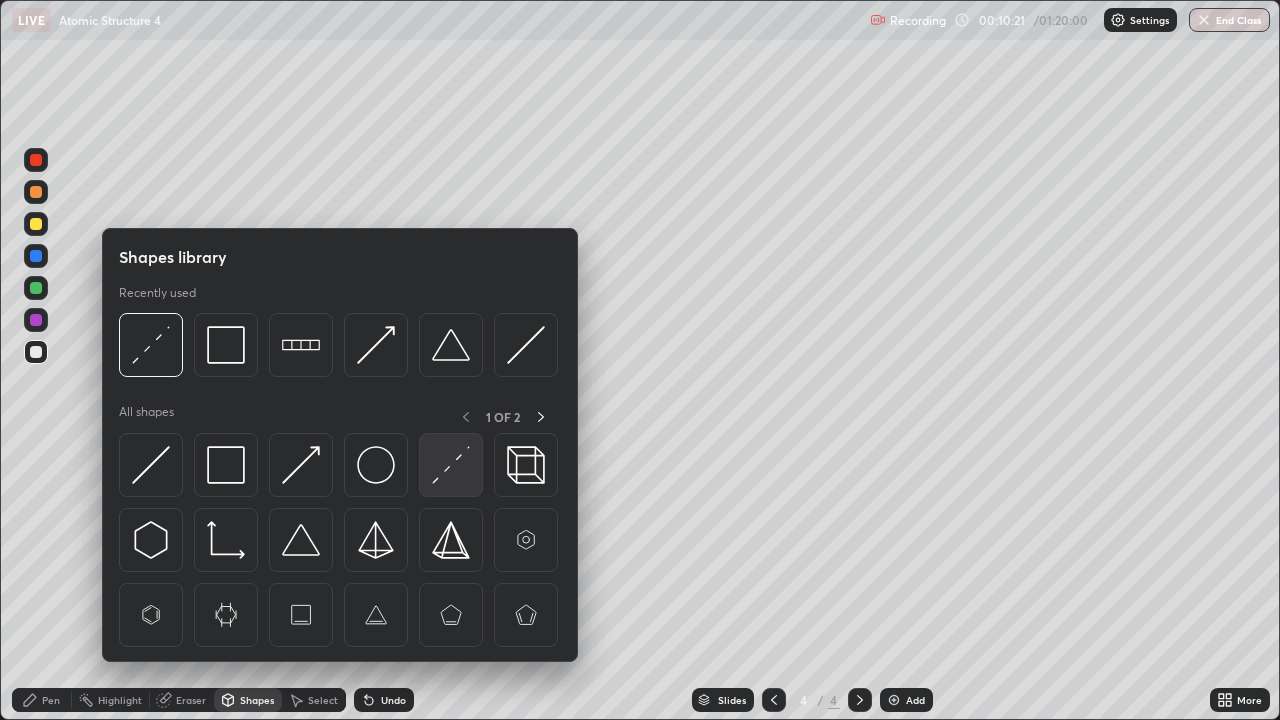 click at bounding box center [451, 465] 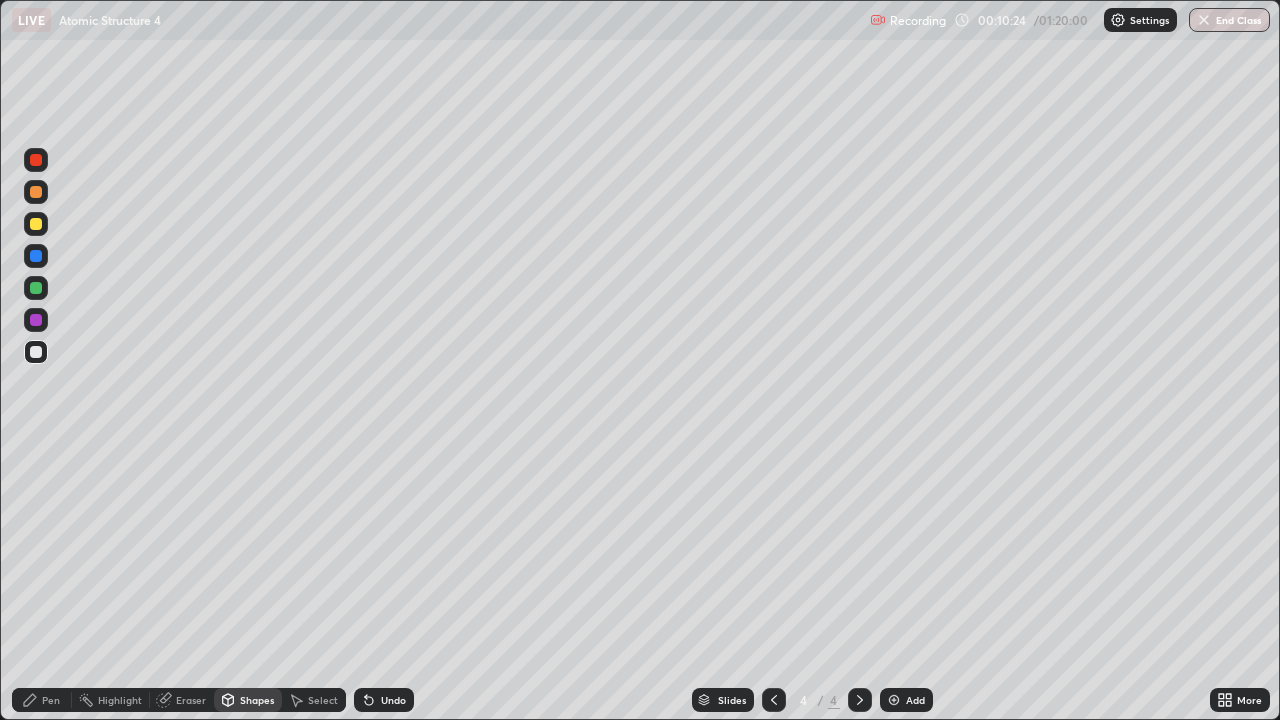 click on "Pen" at bounding box center (42, 700) 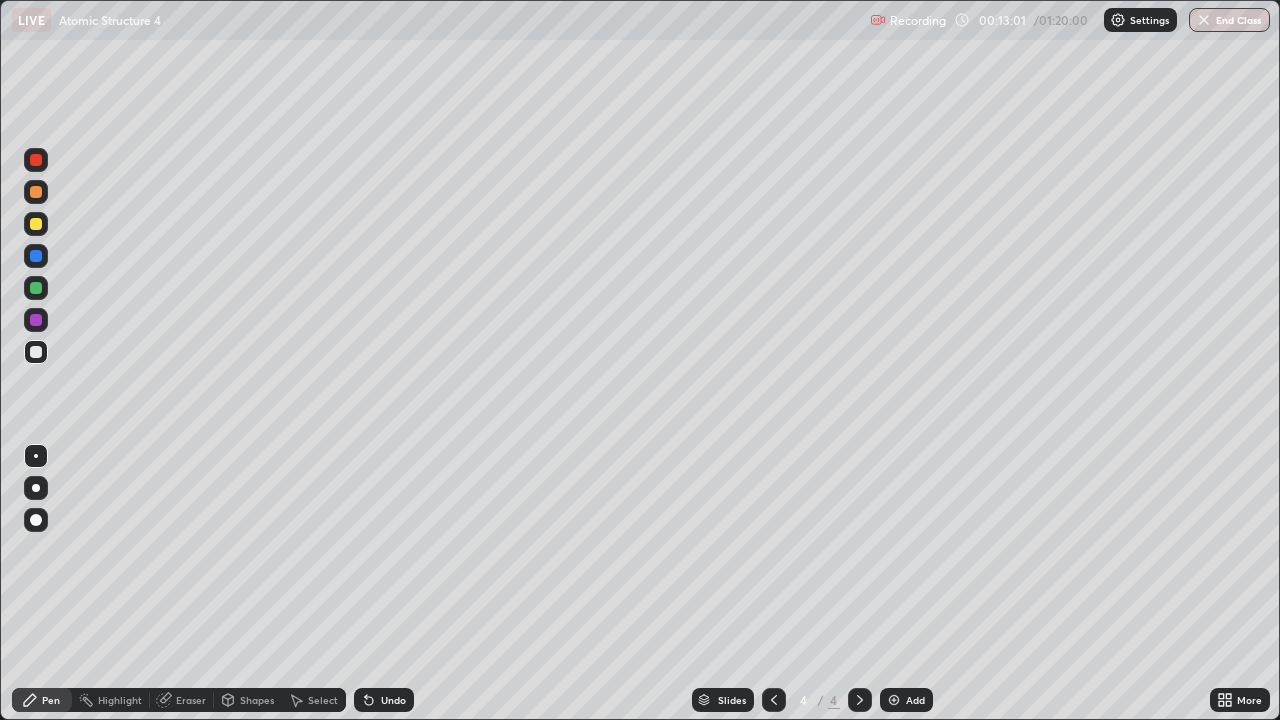 click on "Select" at bounding box center [323, 700] 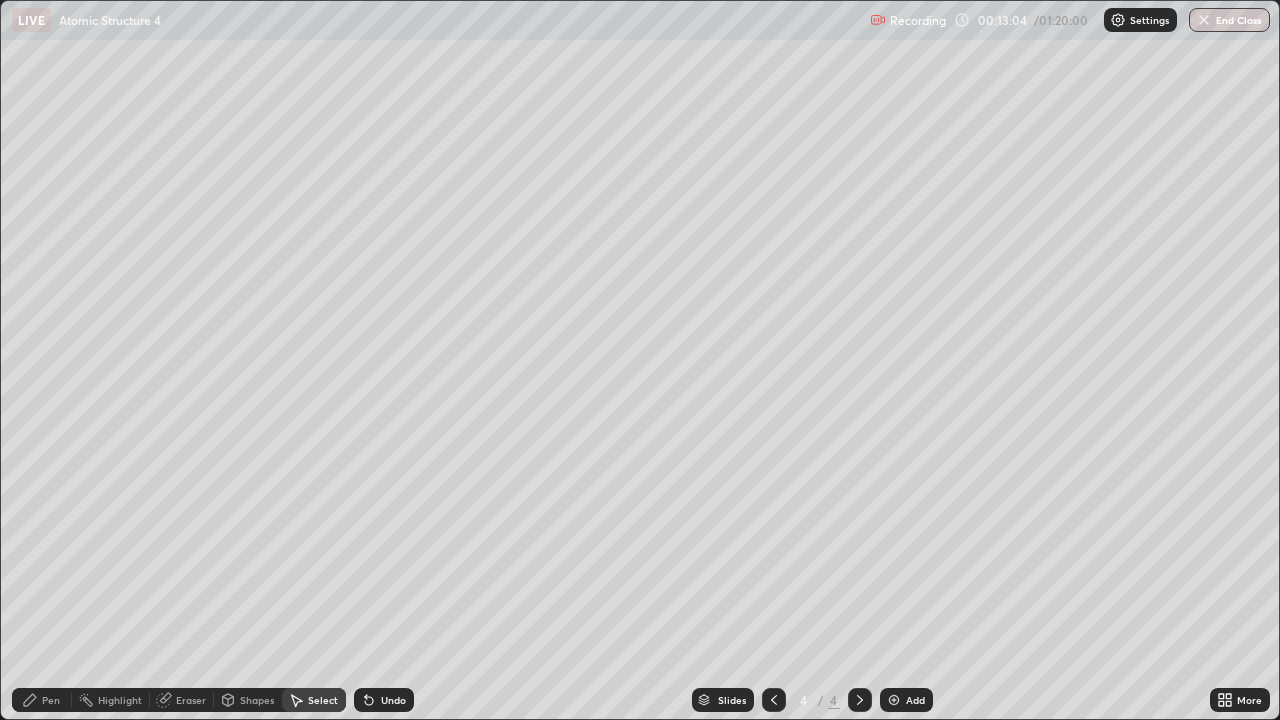 click on "Shapes" at bounding box center [257, 700] 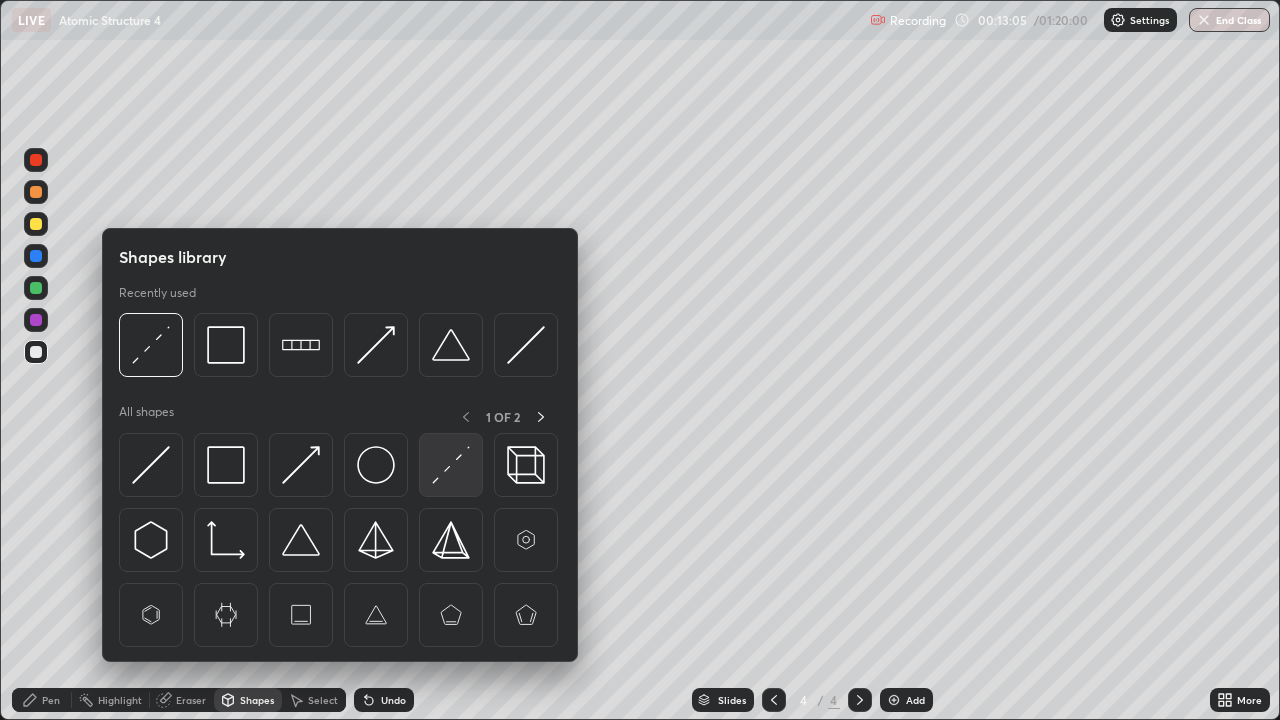 click at bounding box center [451, 465] 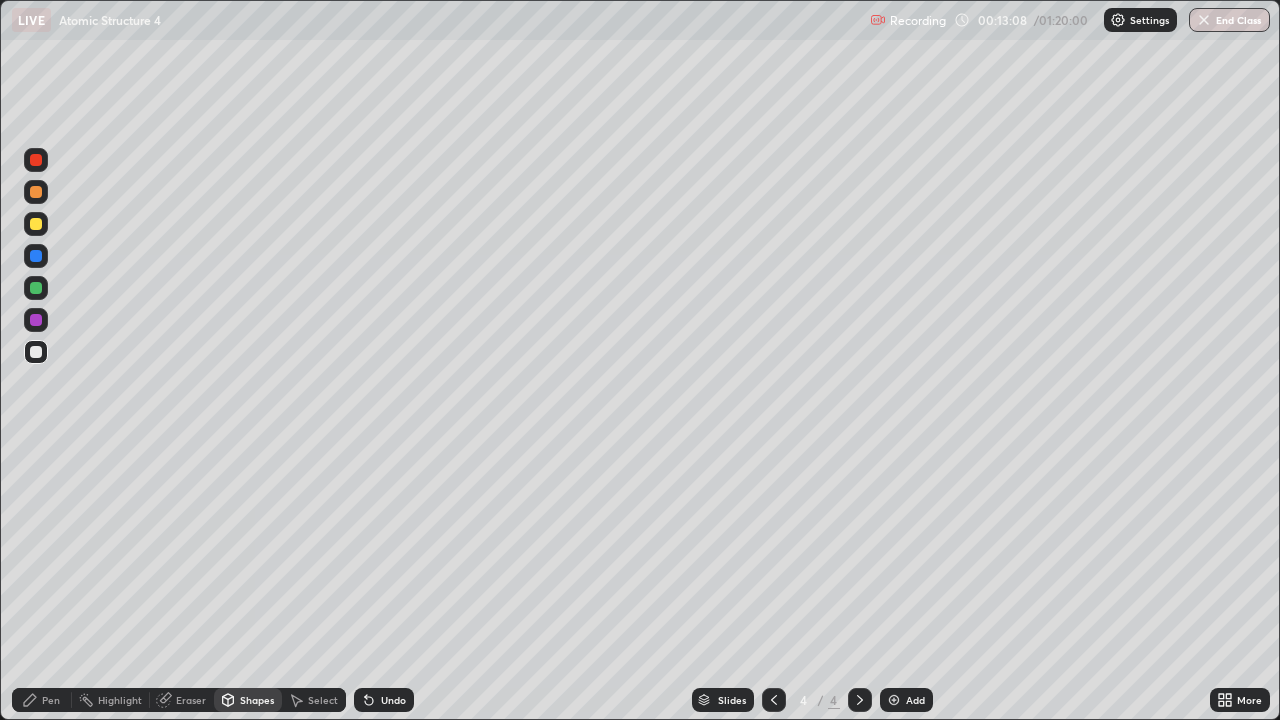 click on "Pen" at bounding box center (51, 700) 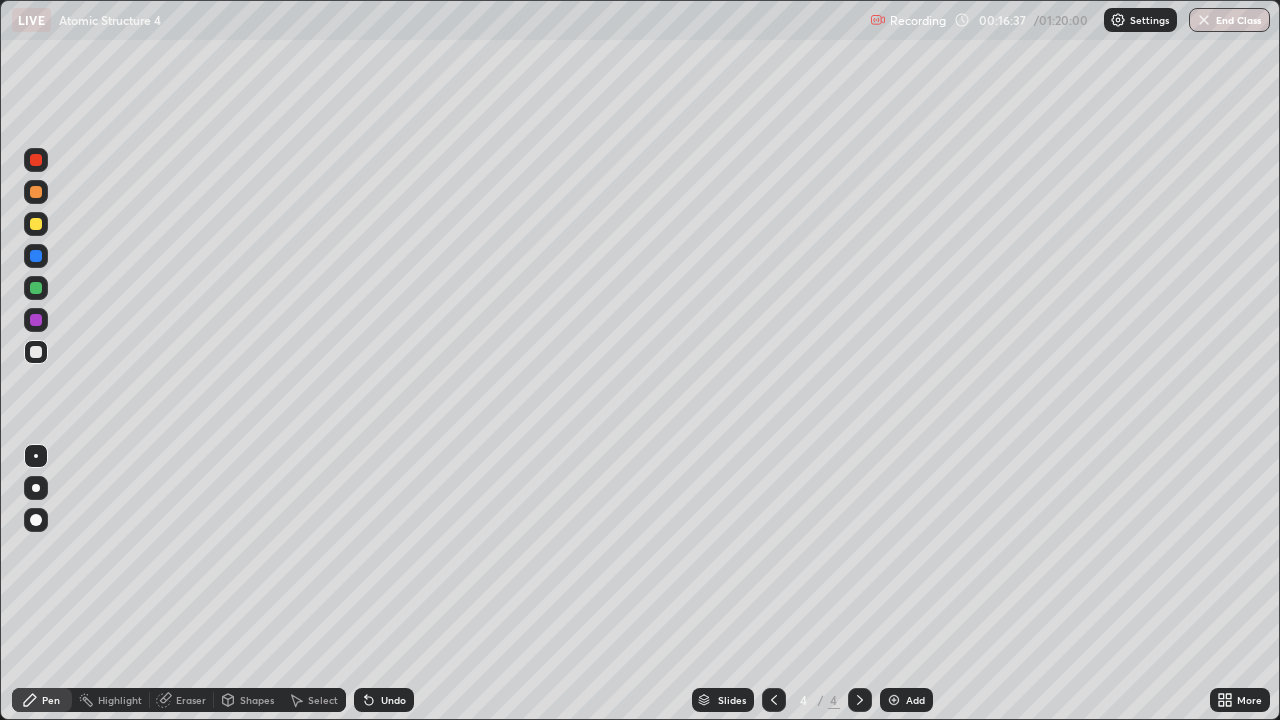 click on "Add" at bounding box center (915, 700) 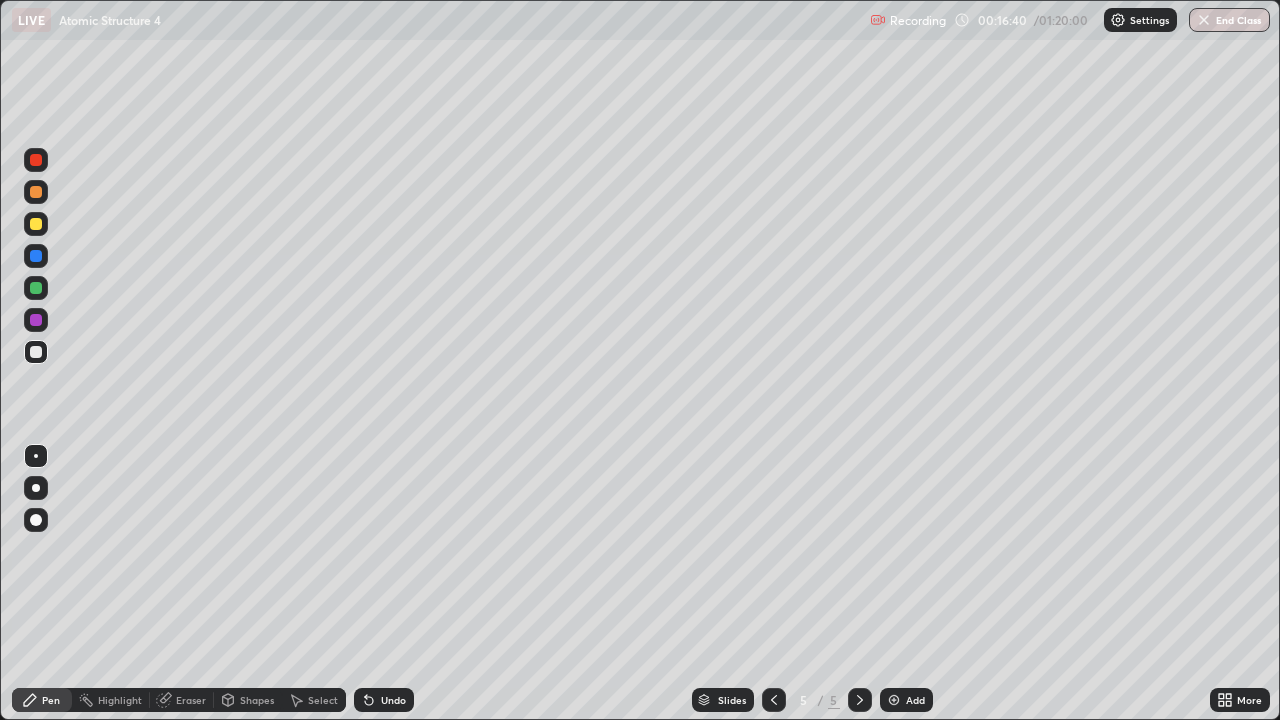 click at bounding box center (36, 352) 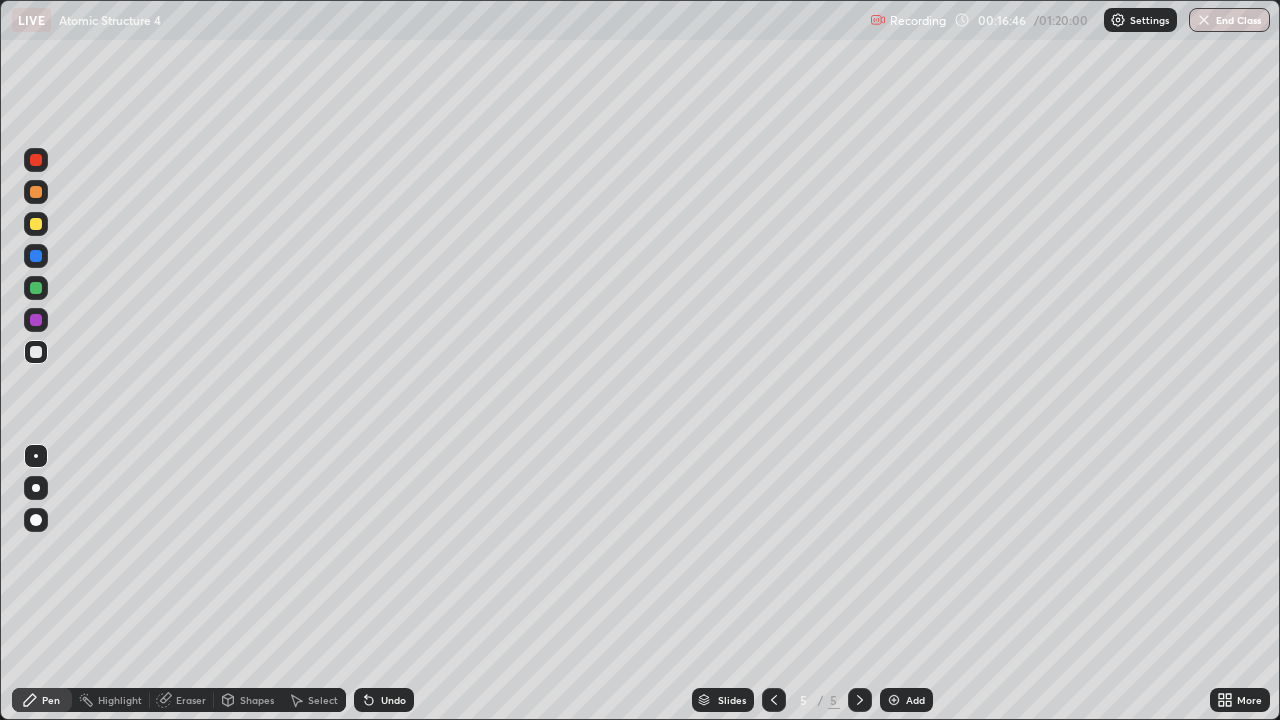 click 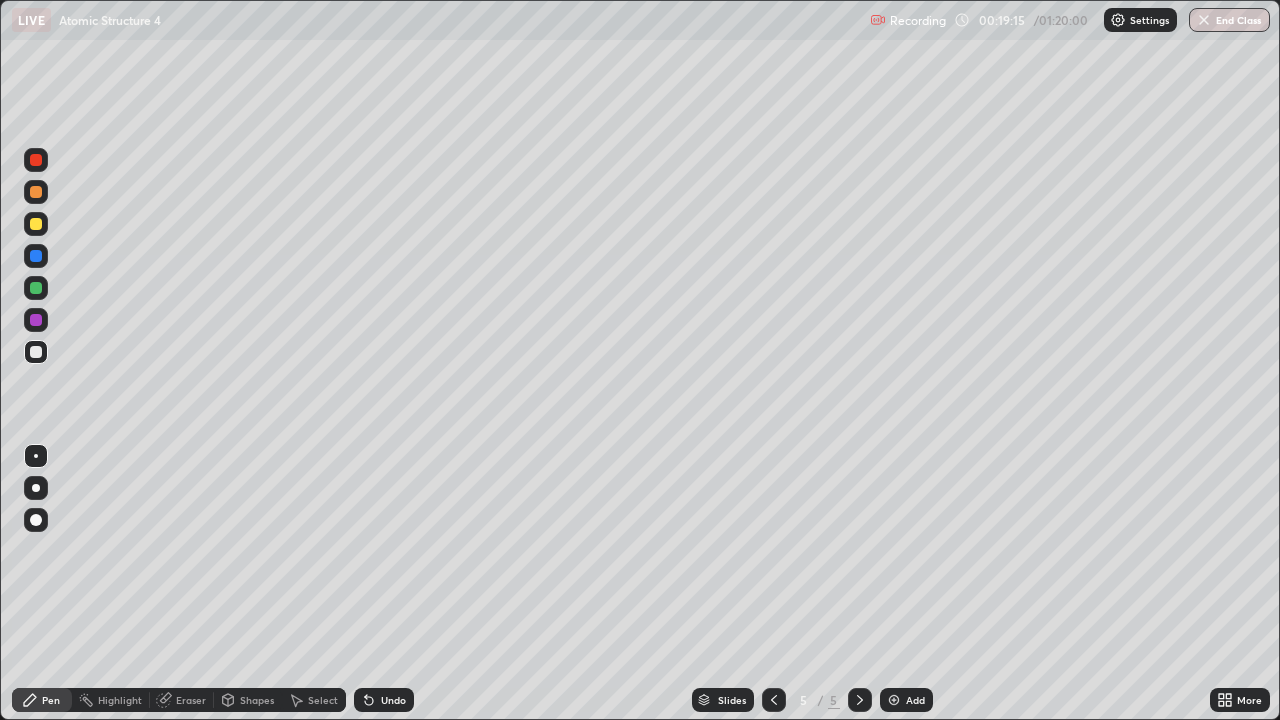 click on "Eraser" at bounding box center [191, 700] 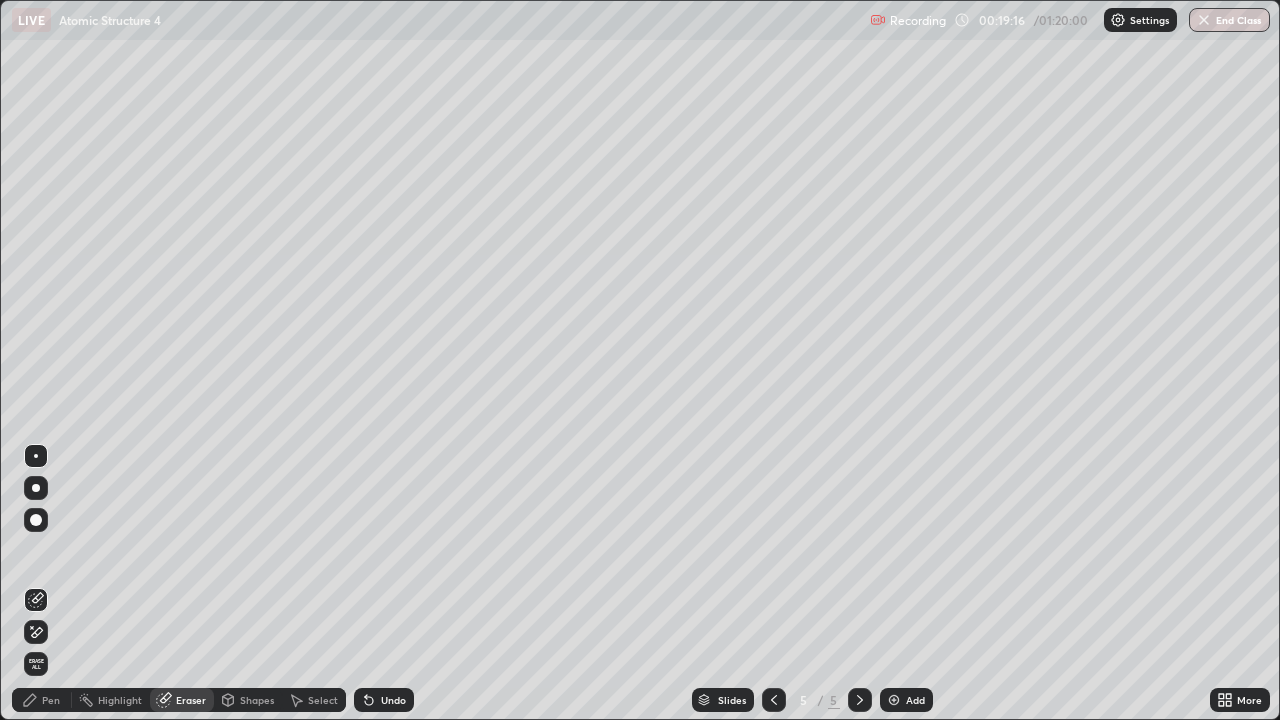 click on "Select" at bounding box center (323, 700) 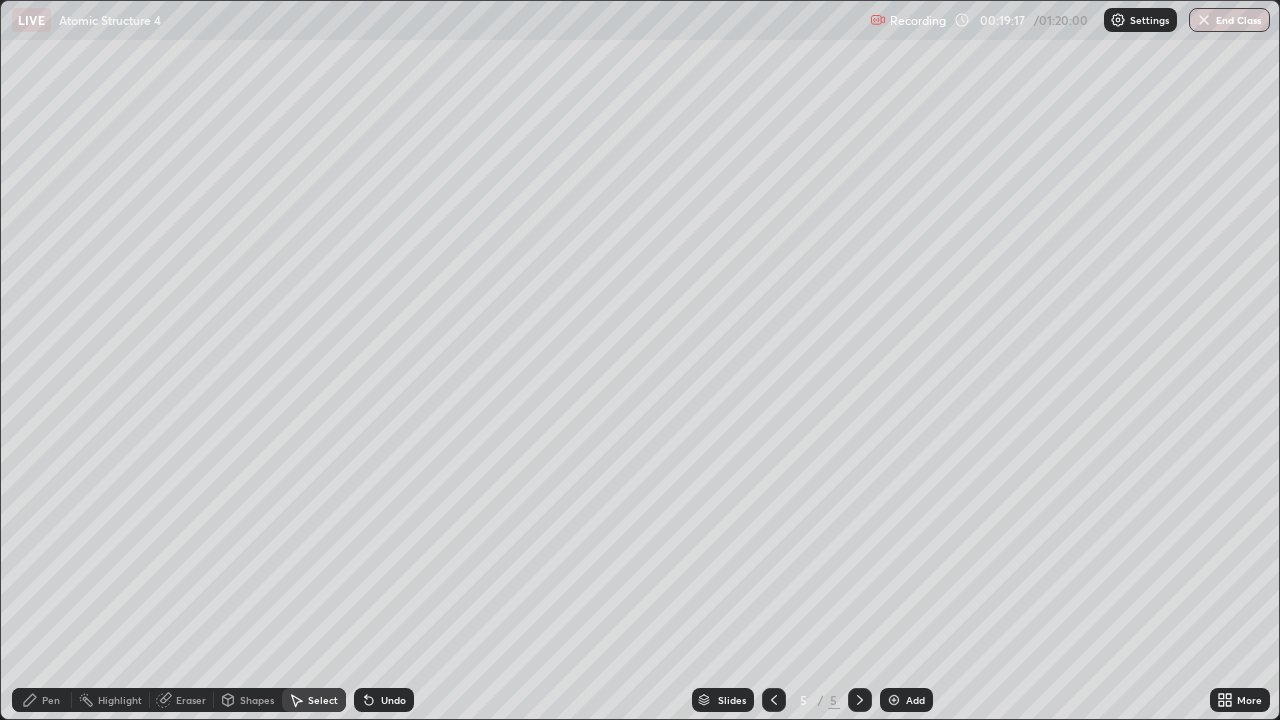 click on "Shapes" at bounding box center [257, 700] 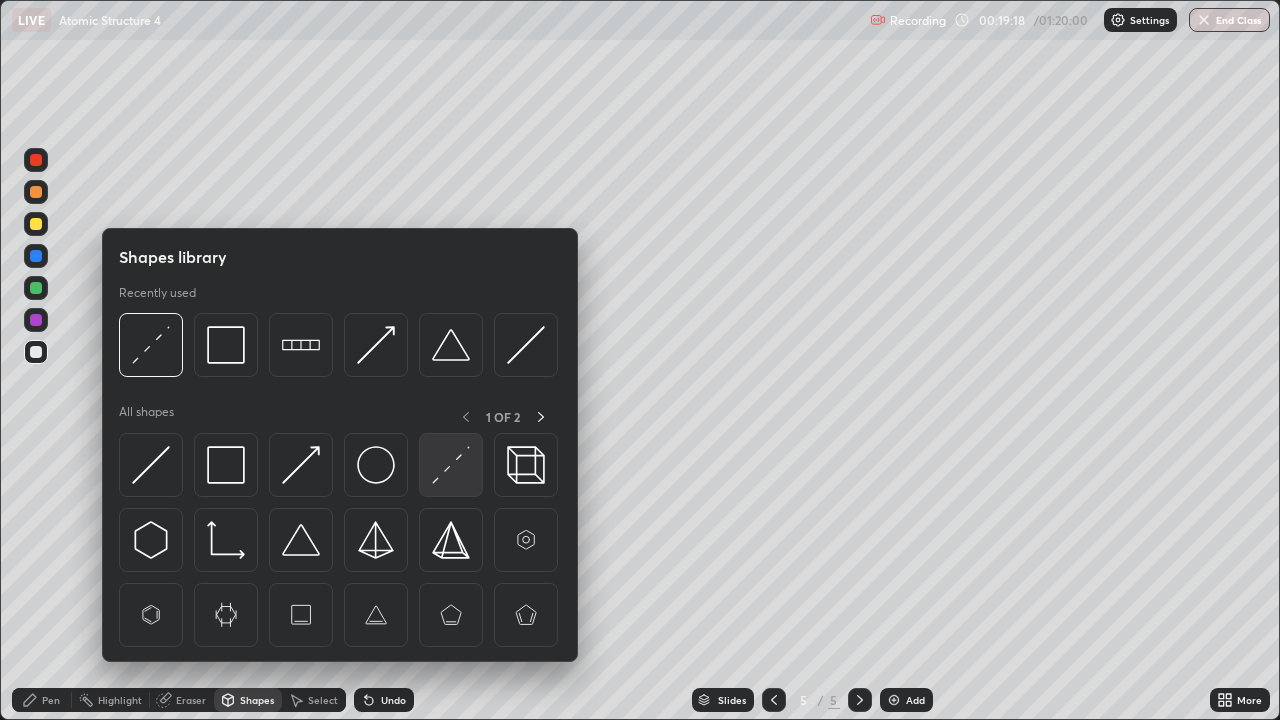 click at bounding box center (451, 465) 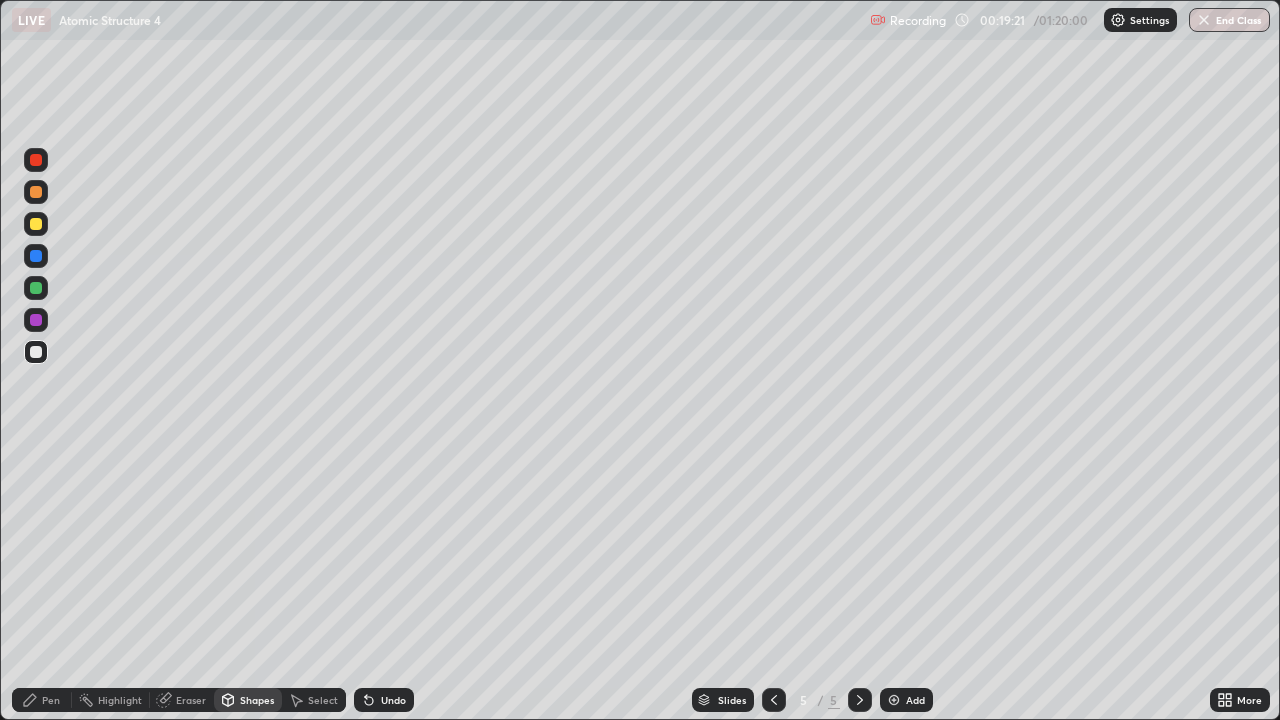 click on "Pen" at bounding box center [51, 700] 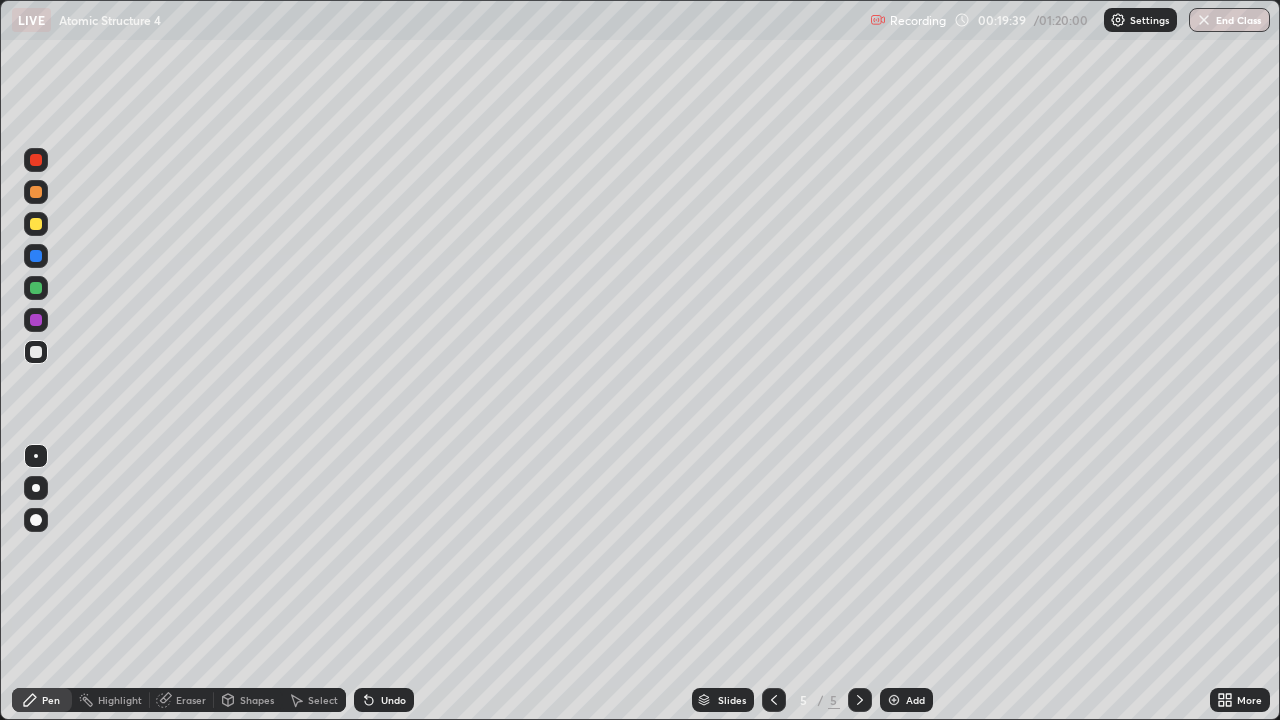click on "Eraser" at bounding box center [191, 700] 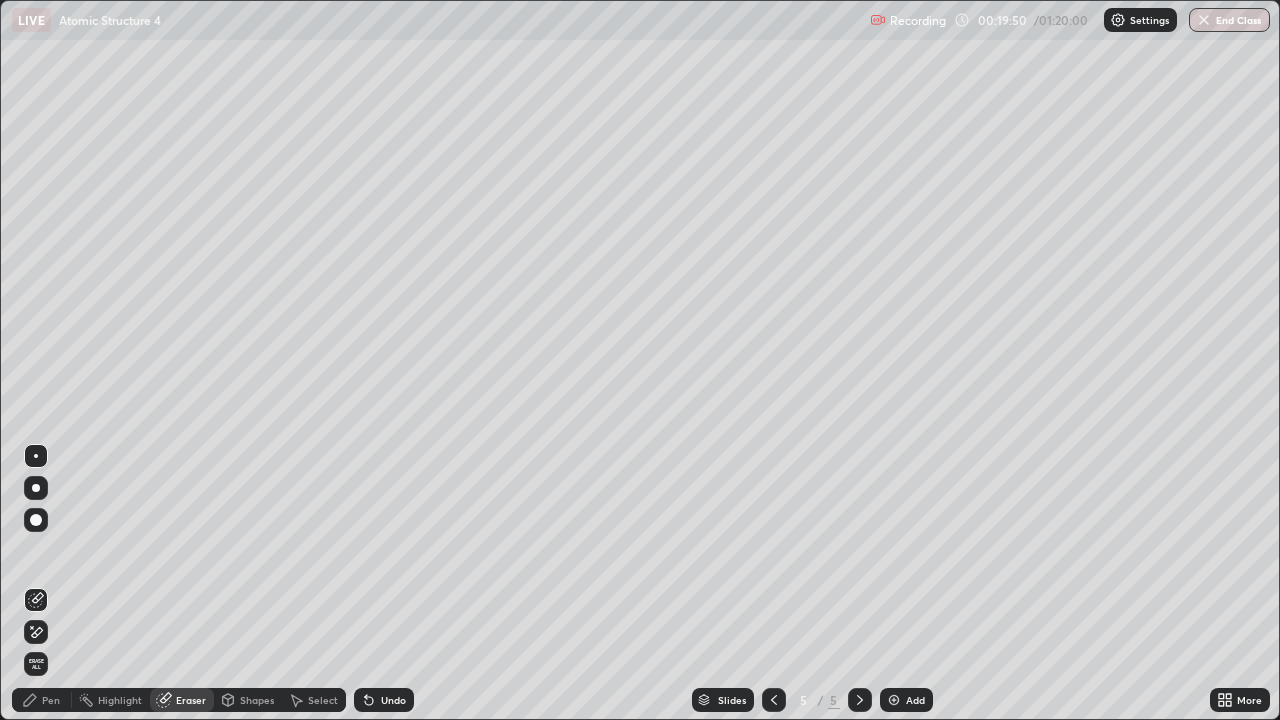 click on "Pen" at bounding box center [51, 700] 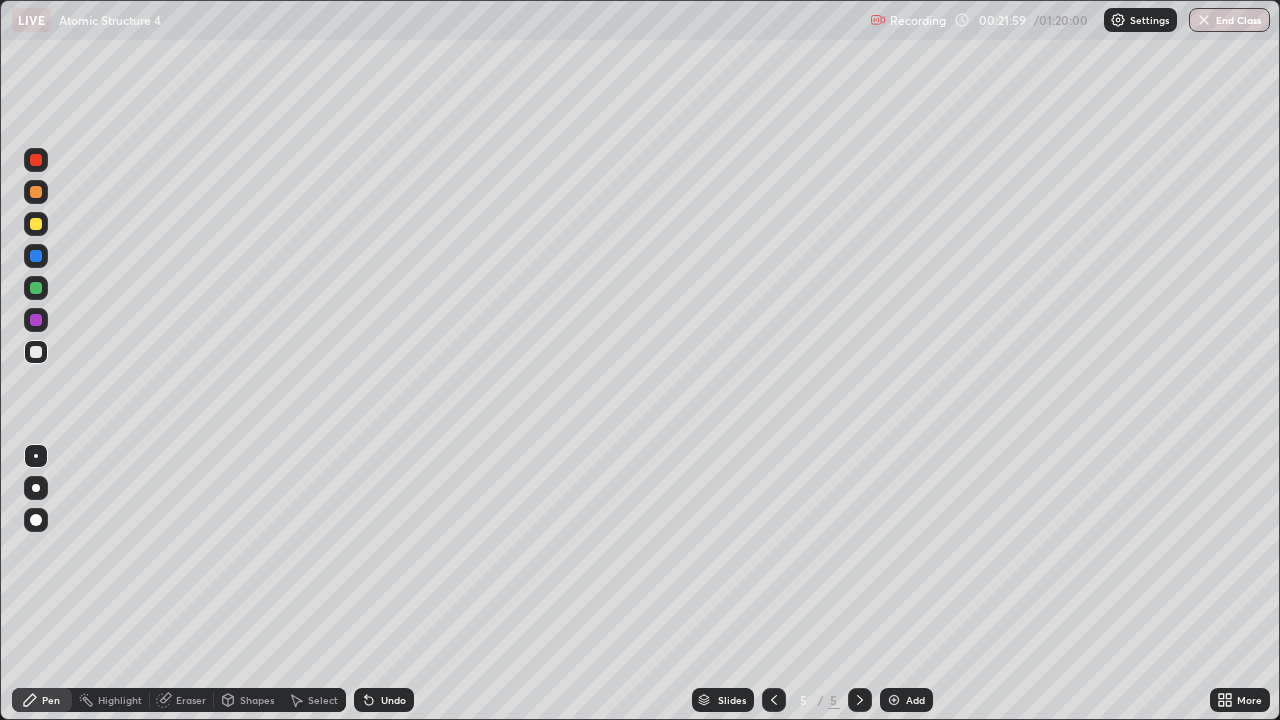 click at bounding box center (894, 700) 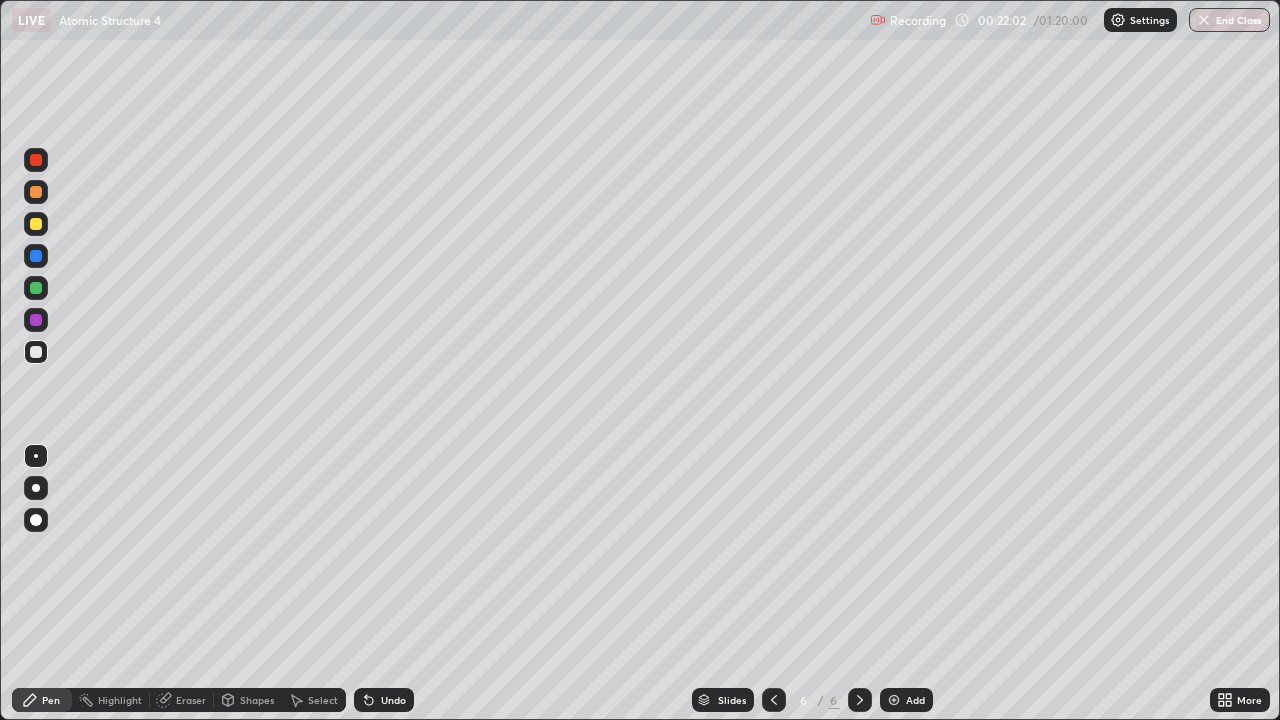 click at bounding box center [36, 352] 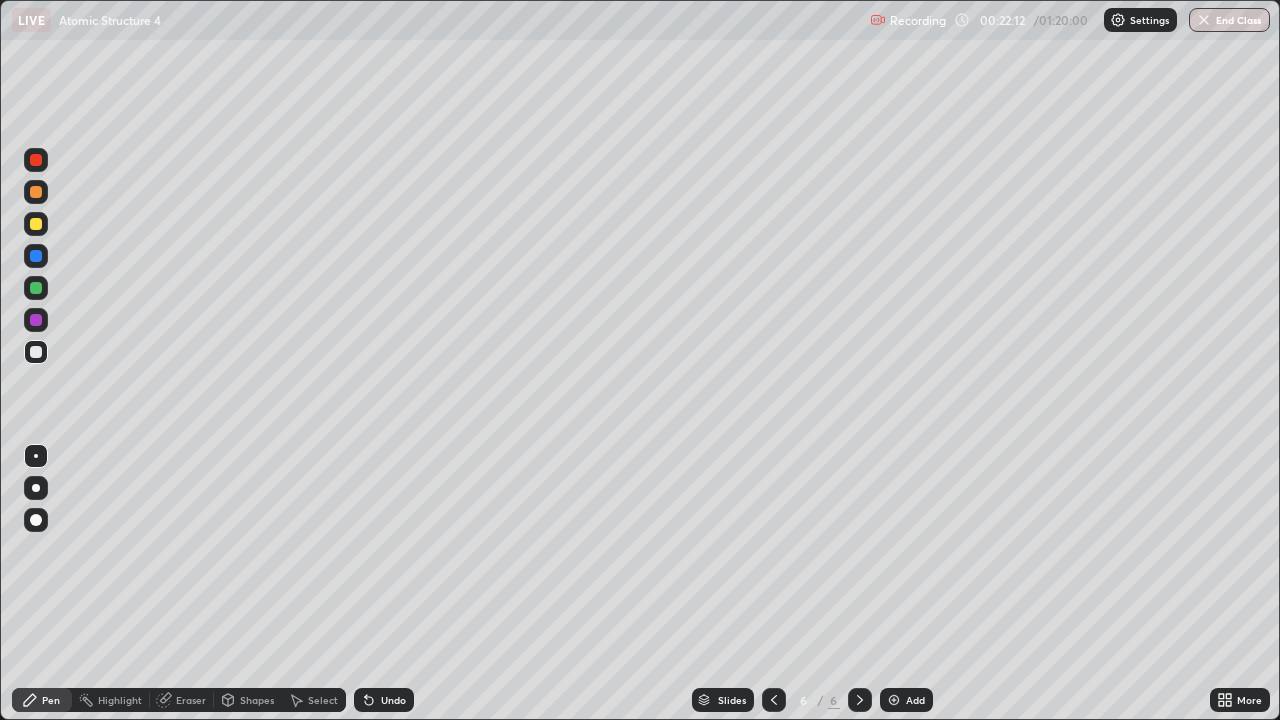 click at bounding box center (36, 256) 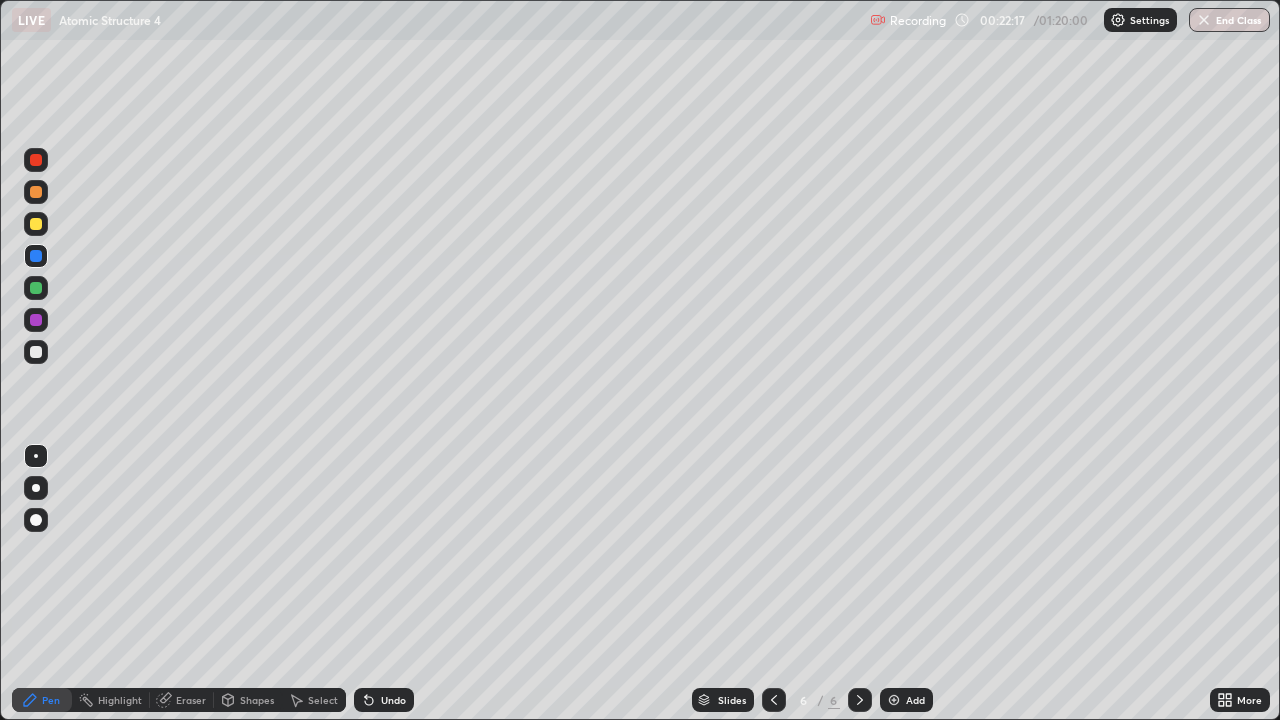 click at bounding box center (36, 224) 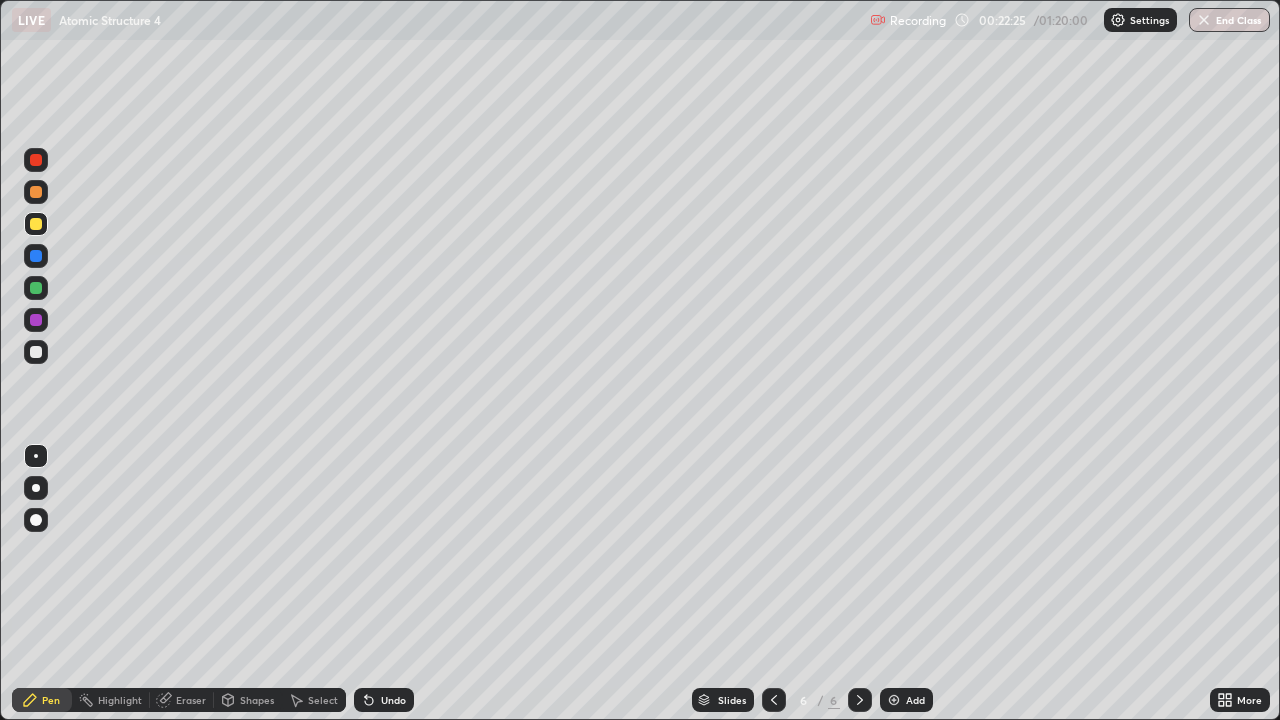 click 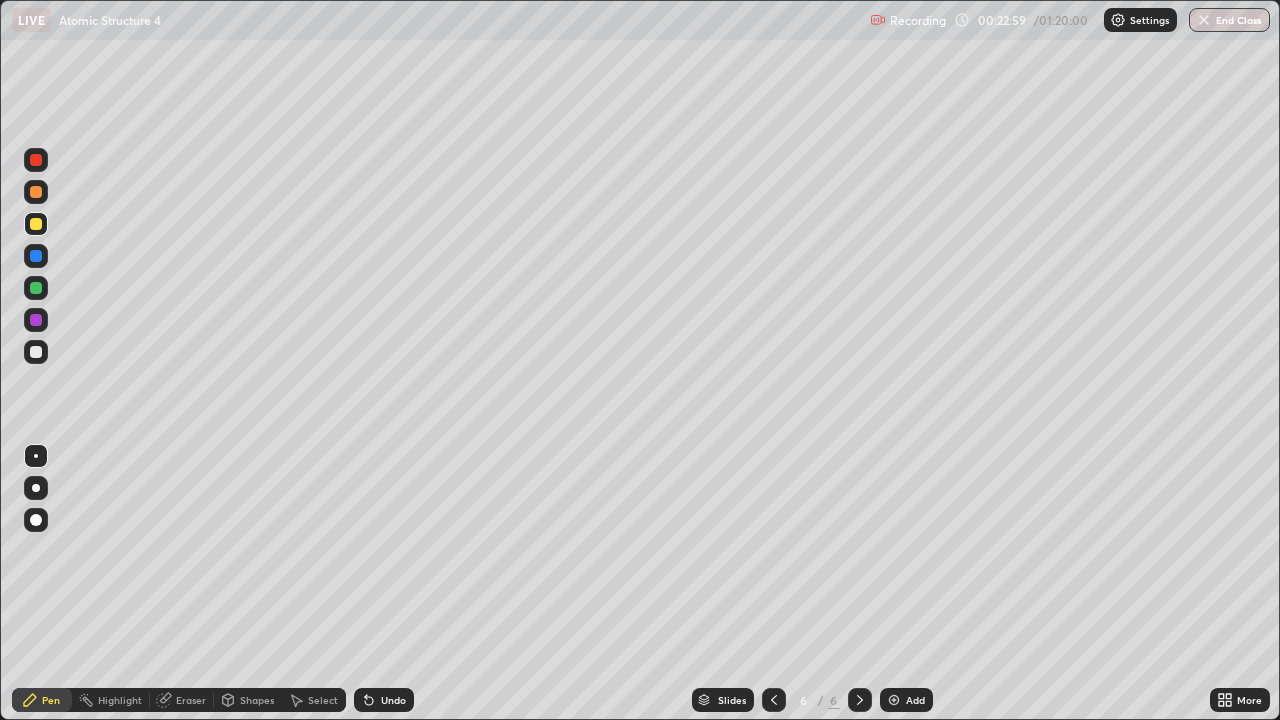click at bounding box center (36, 256) 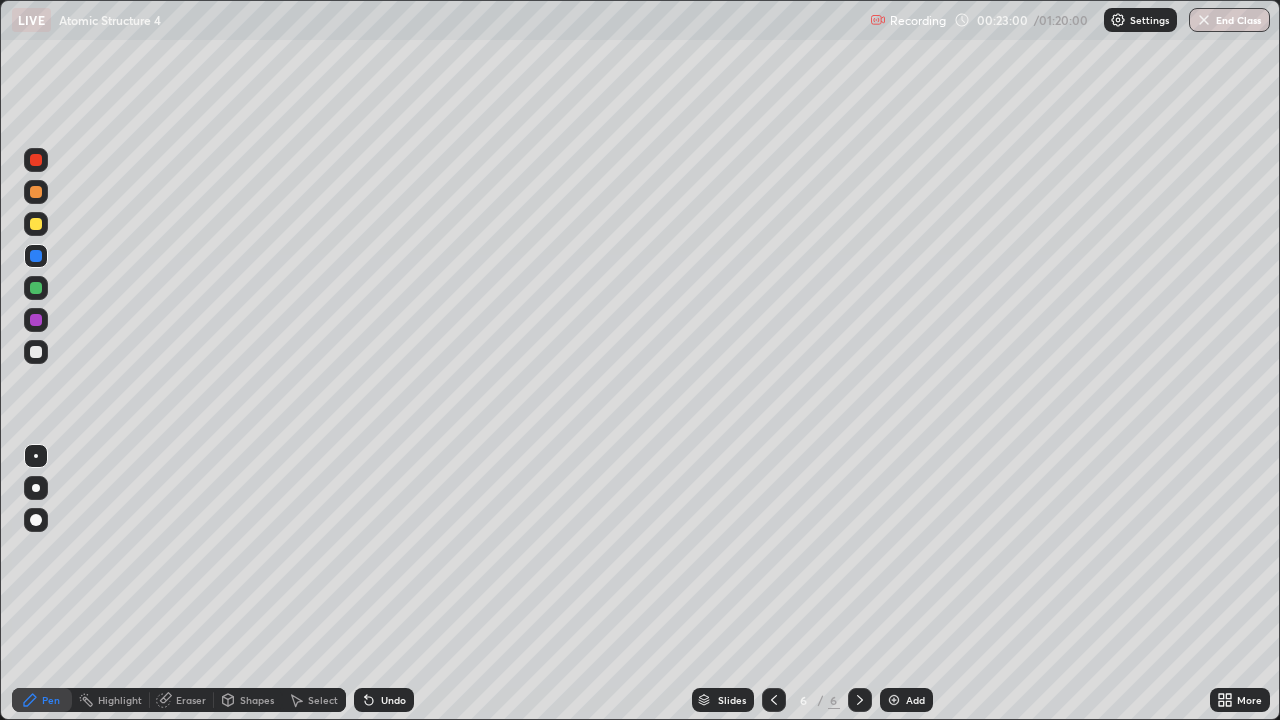 click at bounding box center [36, 192] 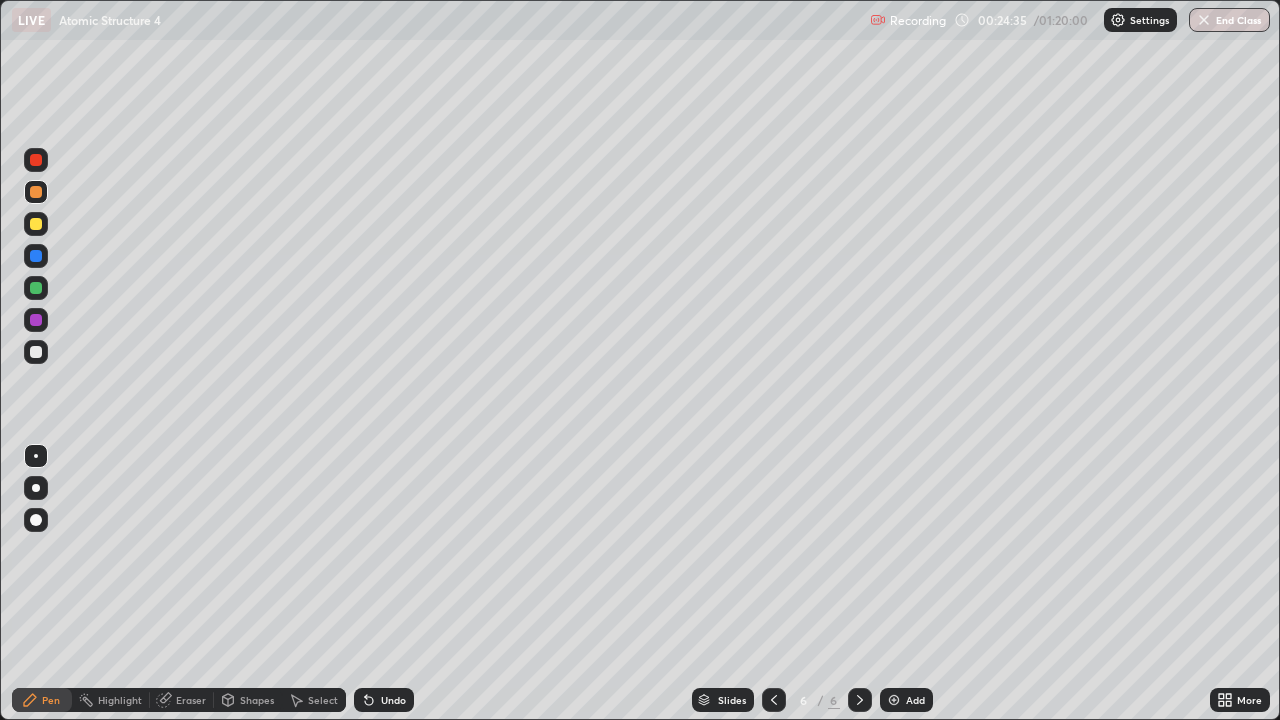 click at bounding box center (36, 352) 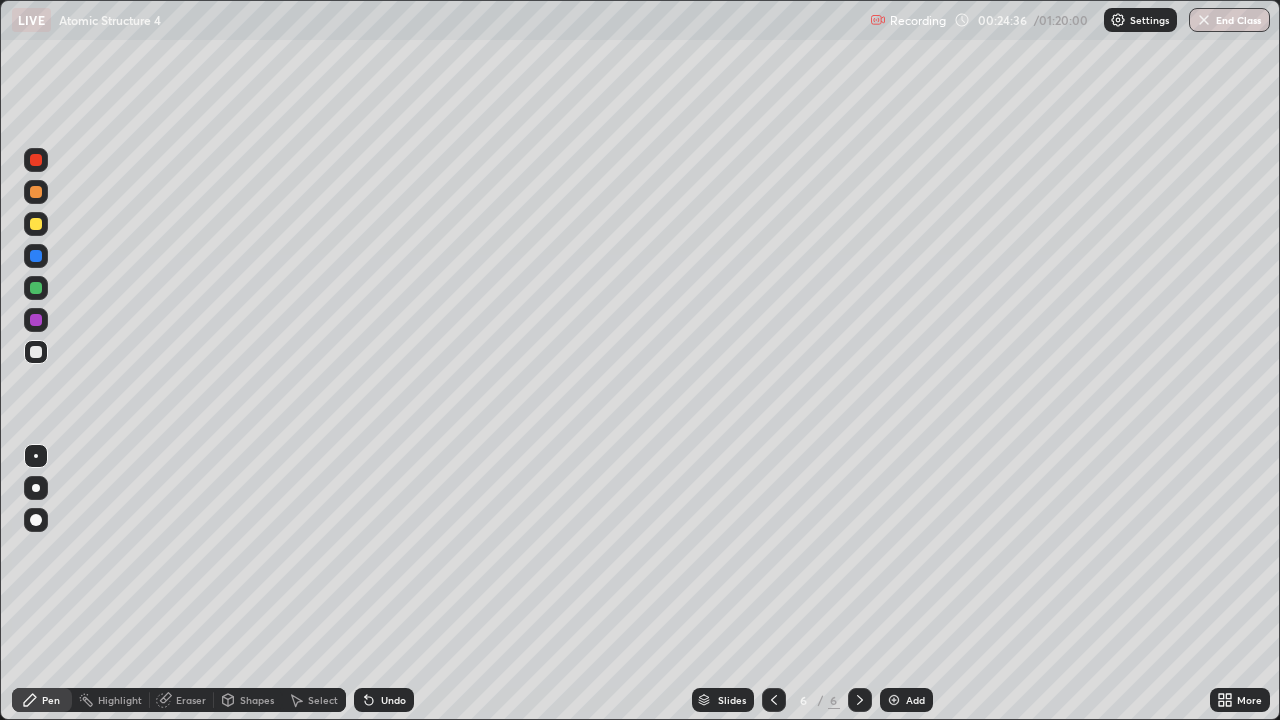 click at bounding box center [36, 224] 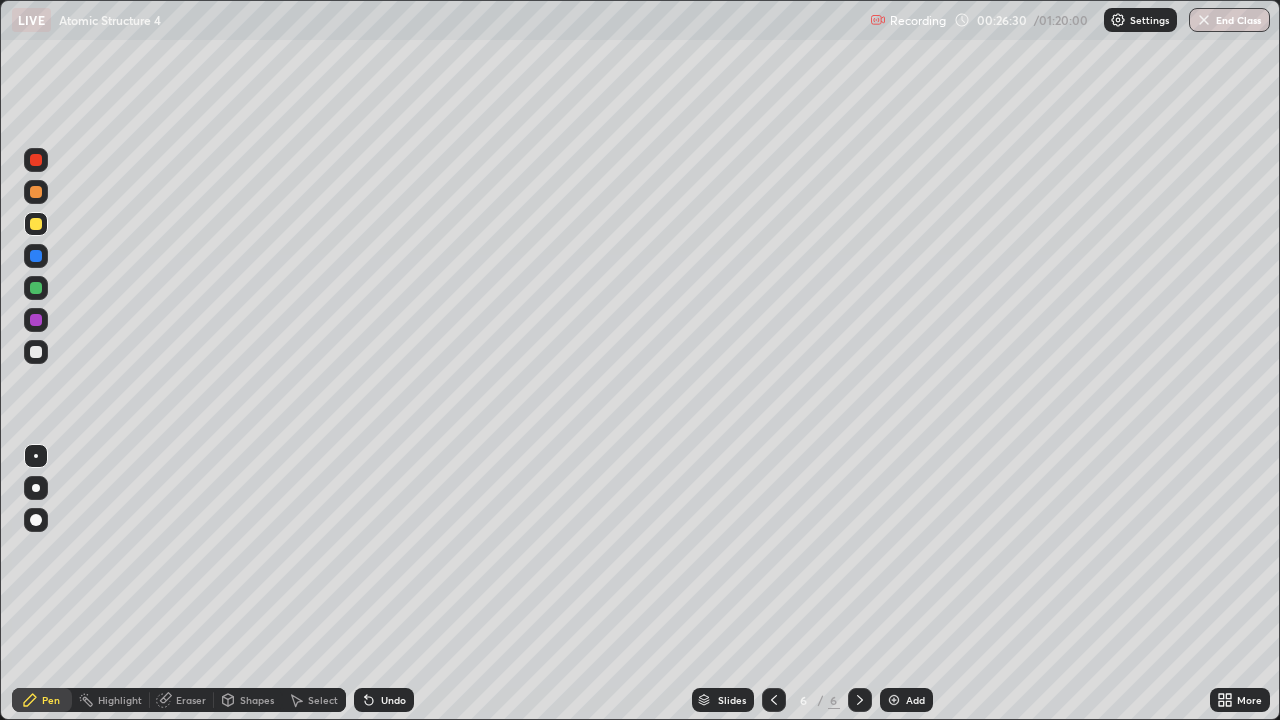 click at bounding box center [894, 700] 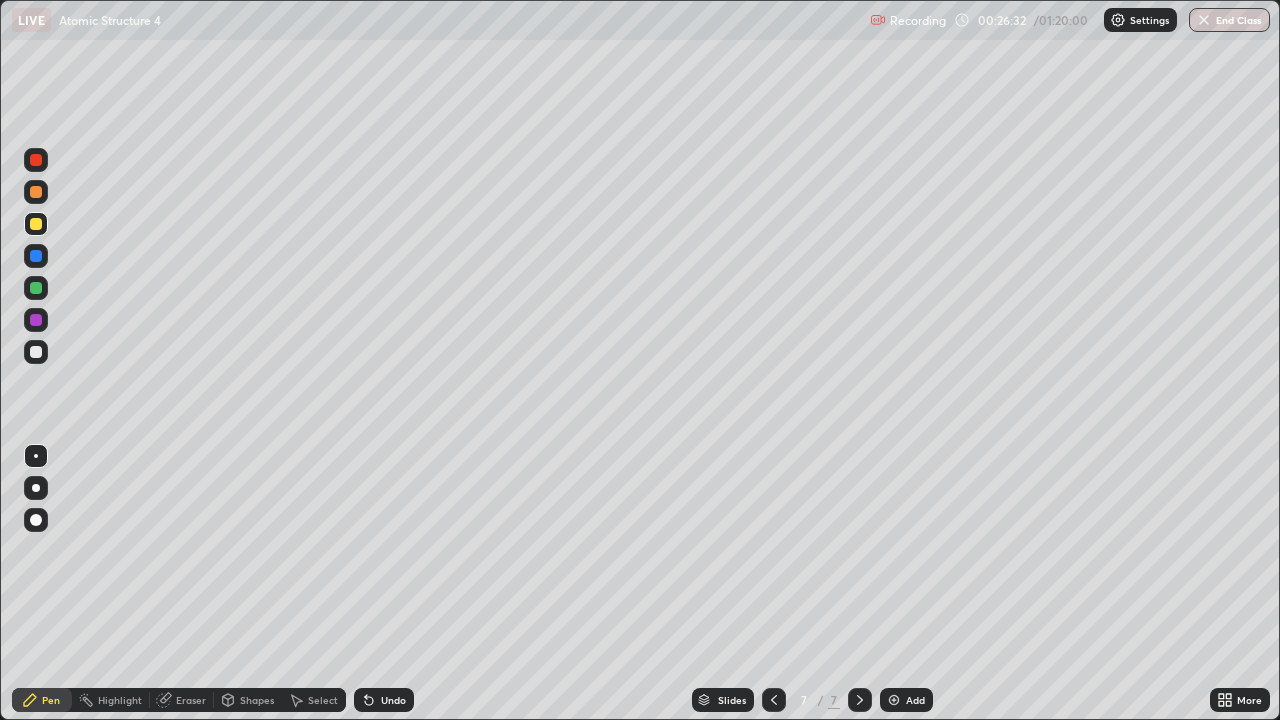 click at bounding box center (36, 352) 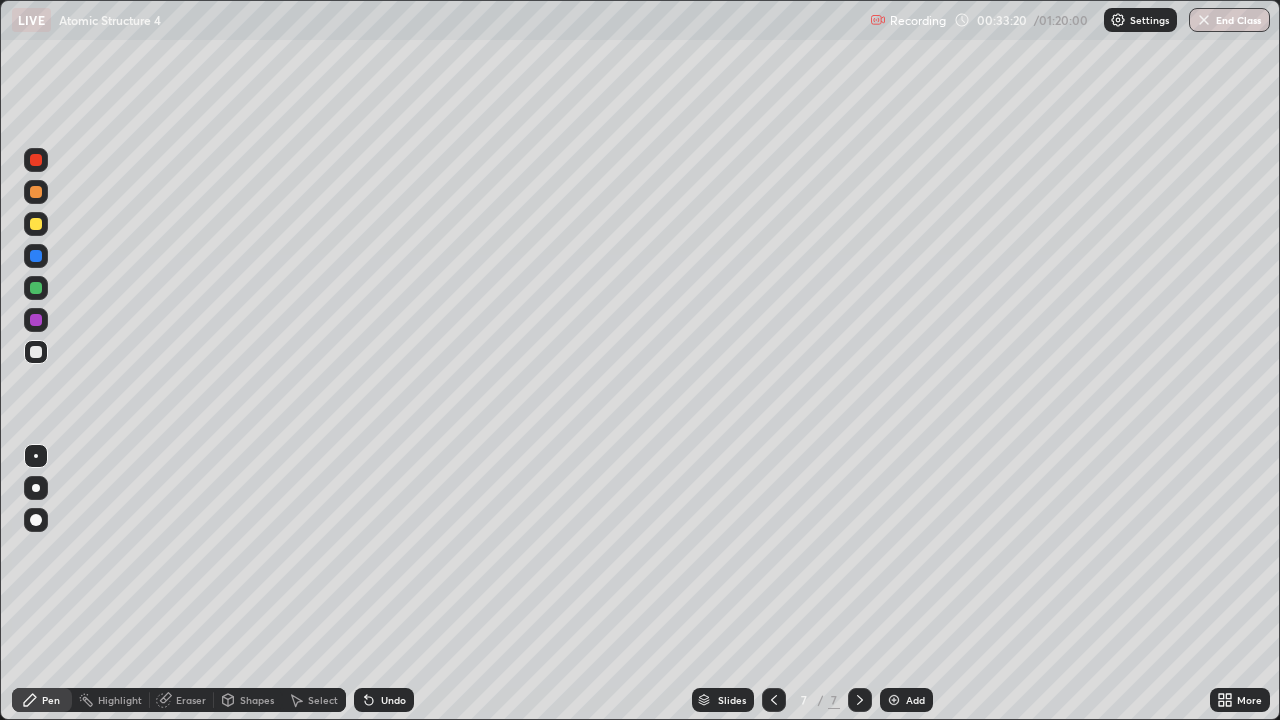 click 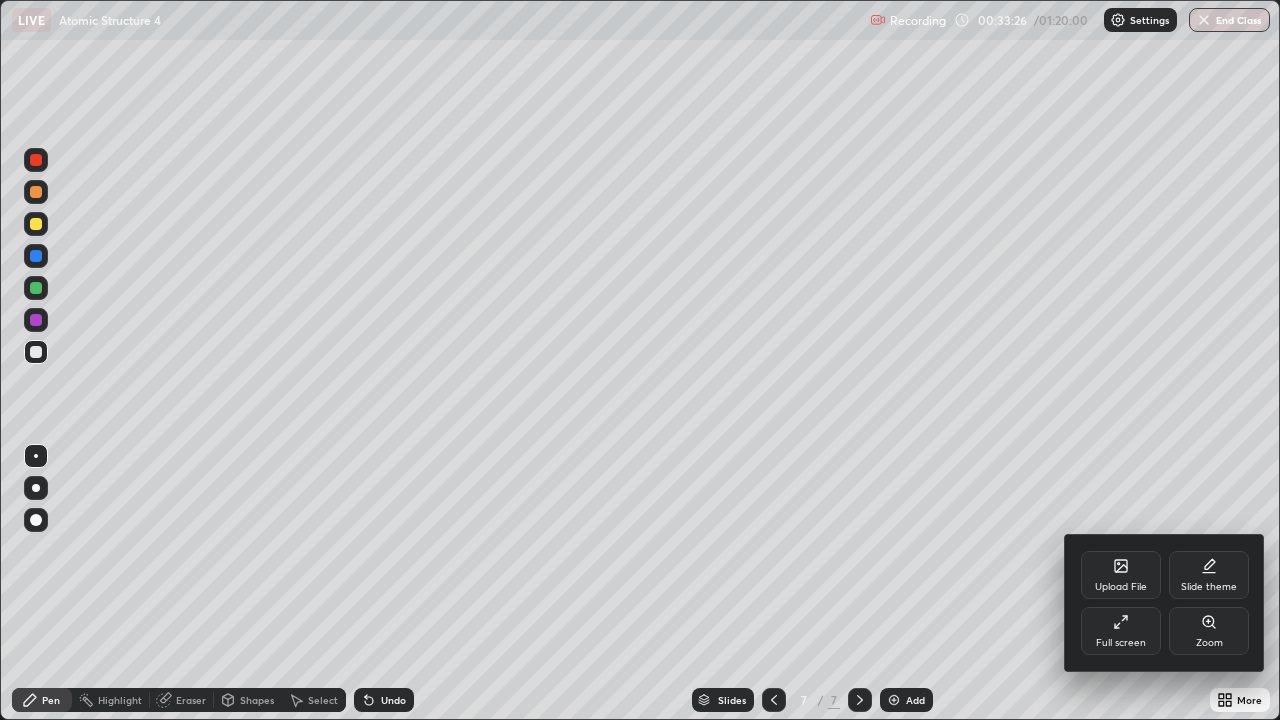 click on "Upload File" at bounding box center (1121, 575) 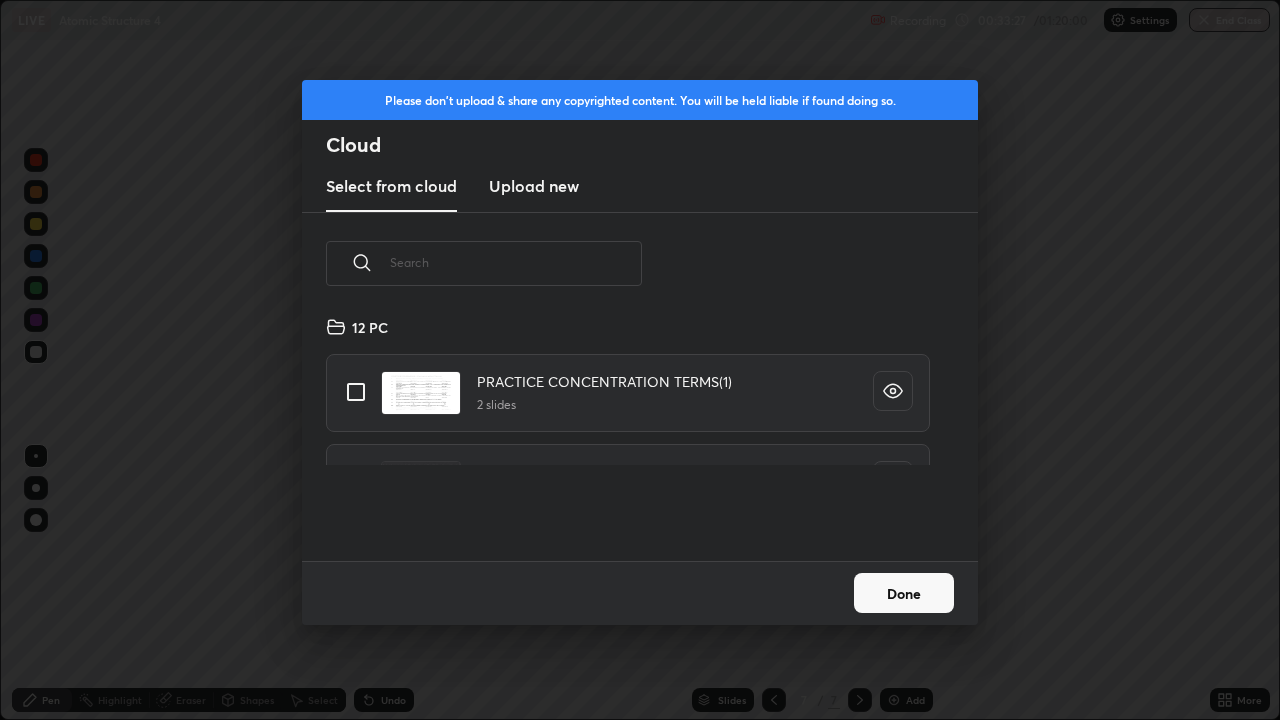 scroll, scrollTop: 7, scrollLeft: 11, axis: both 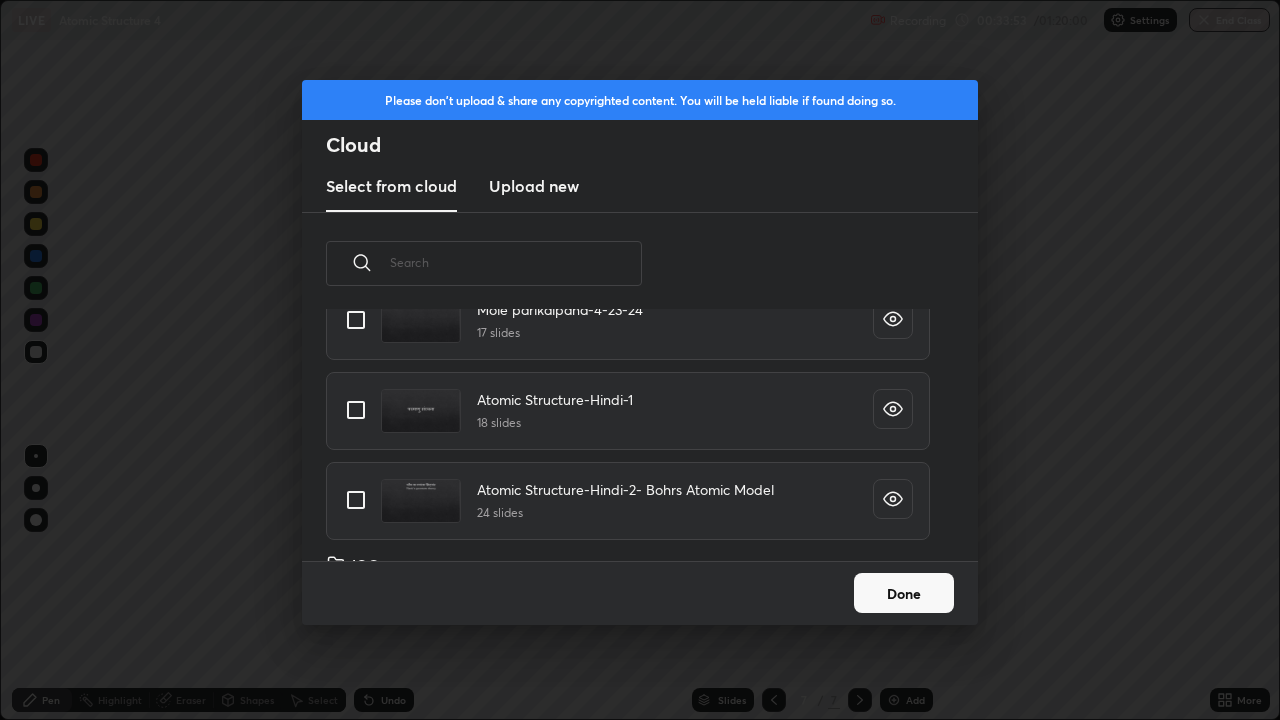 click at bounding box center [356, 410] 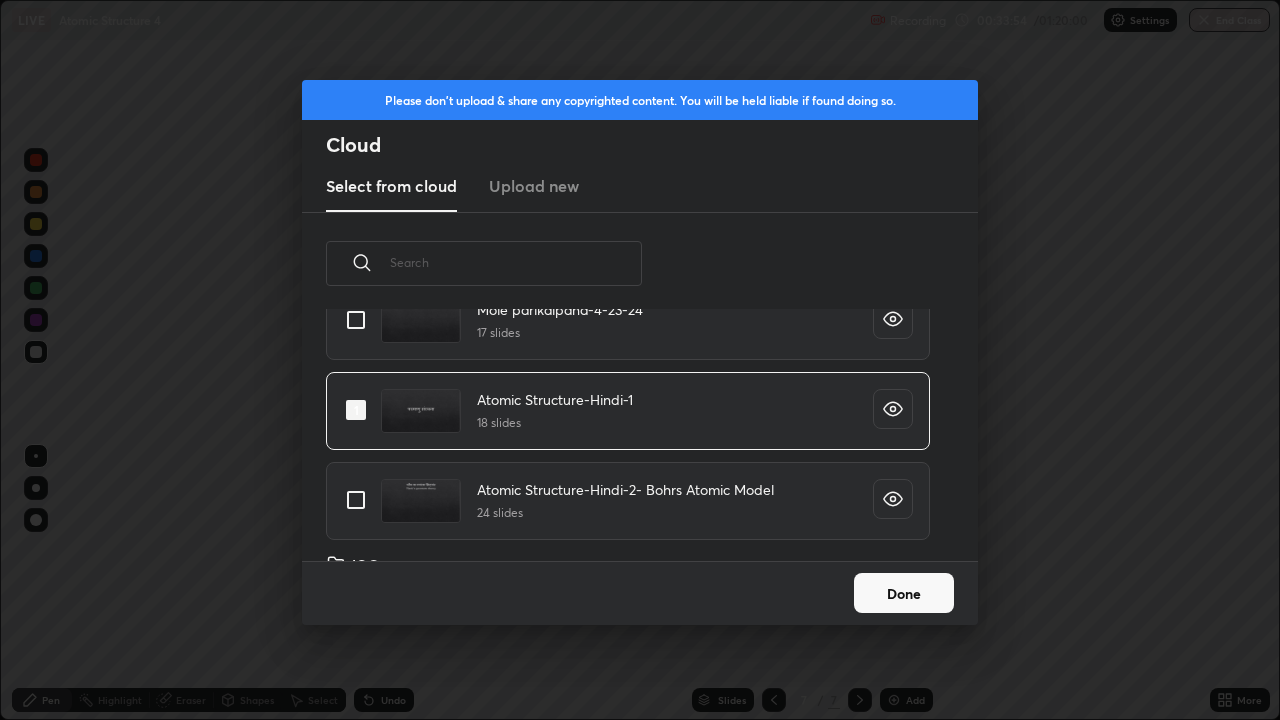 click on "Done" at bounding box center (904, 593) 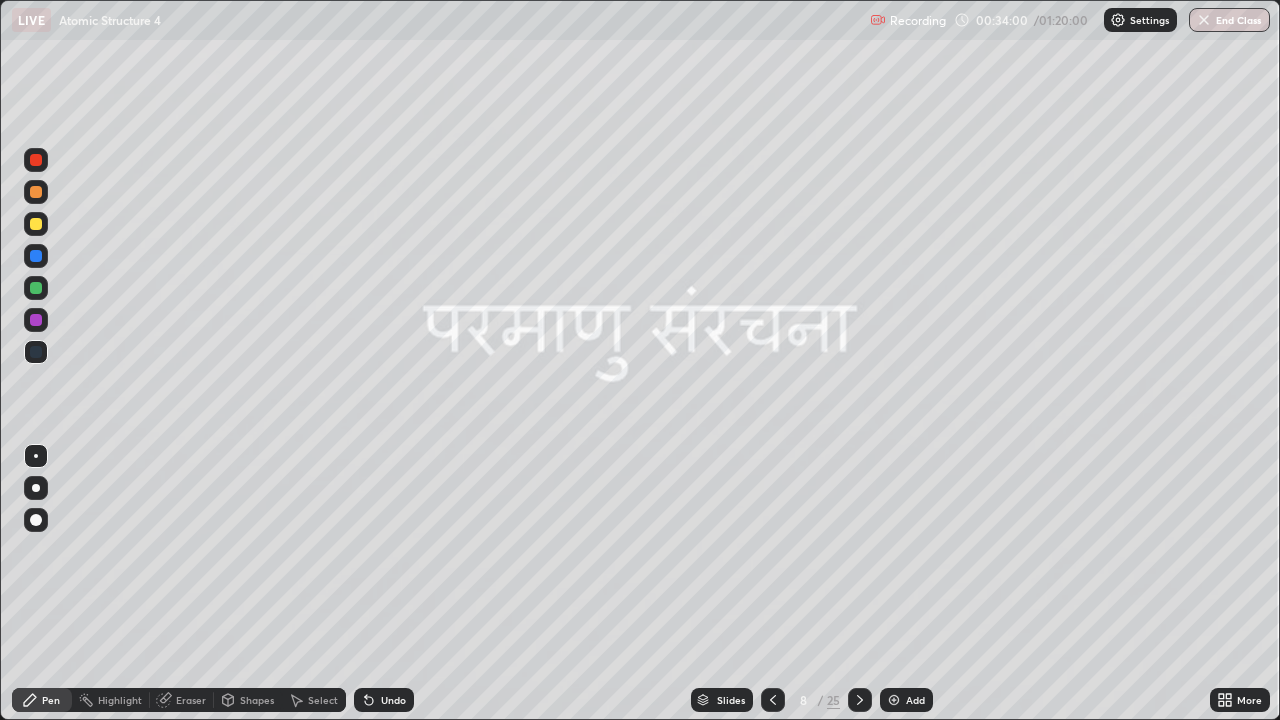 click on "Slides" at bounding box center (731, 700) 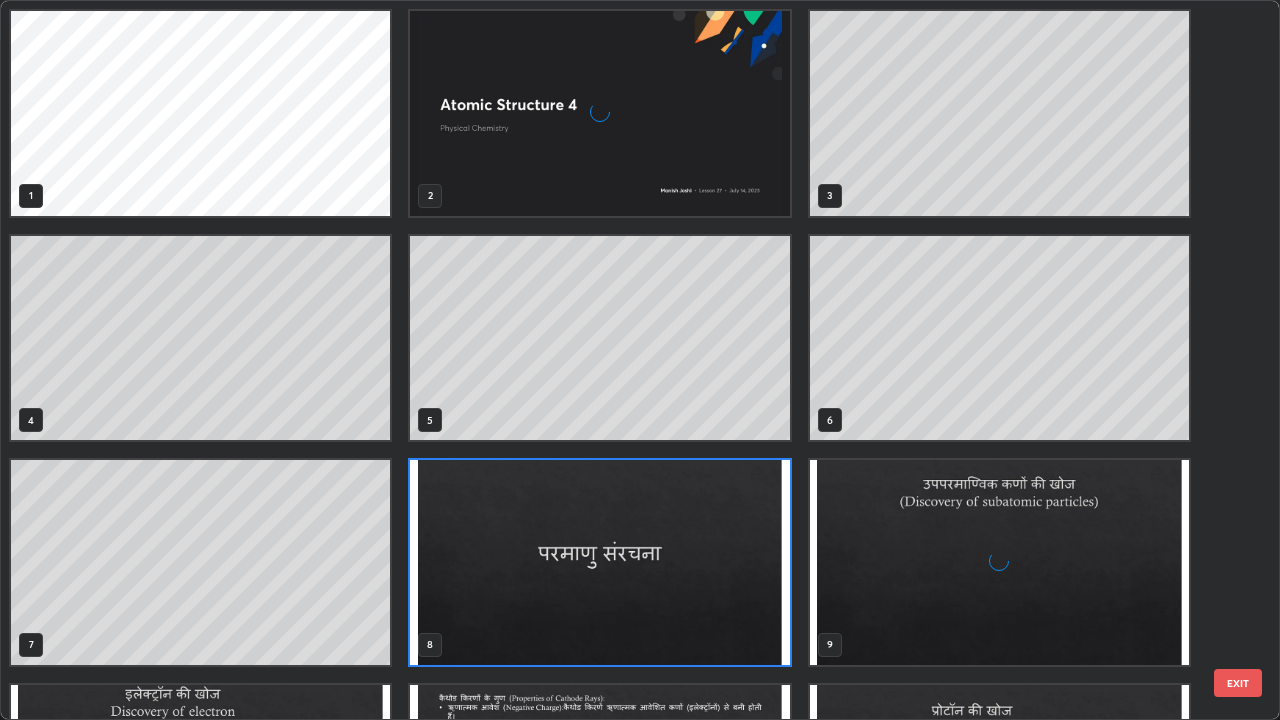 scroll, scrollTop: 7, scrollLeft: 11, axis: both 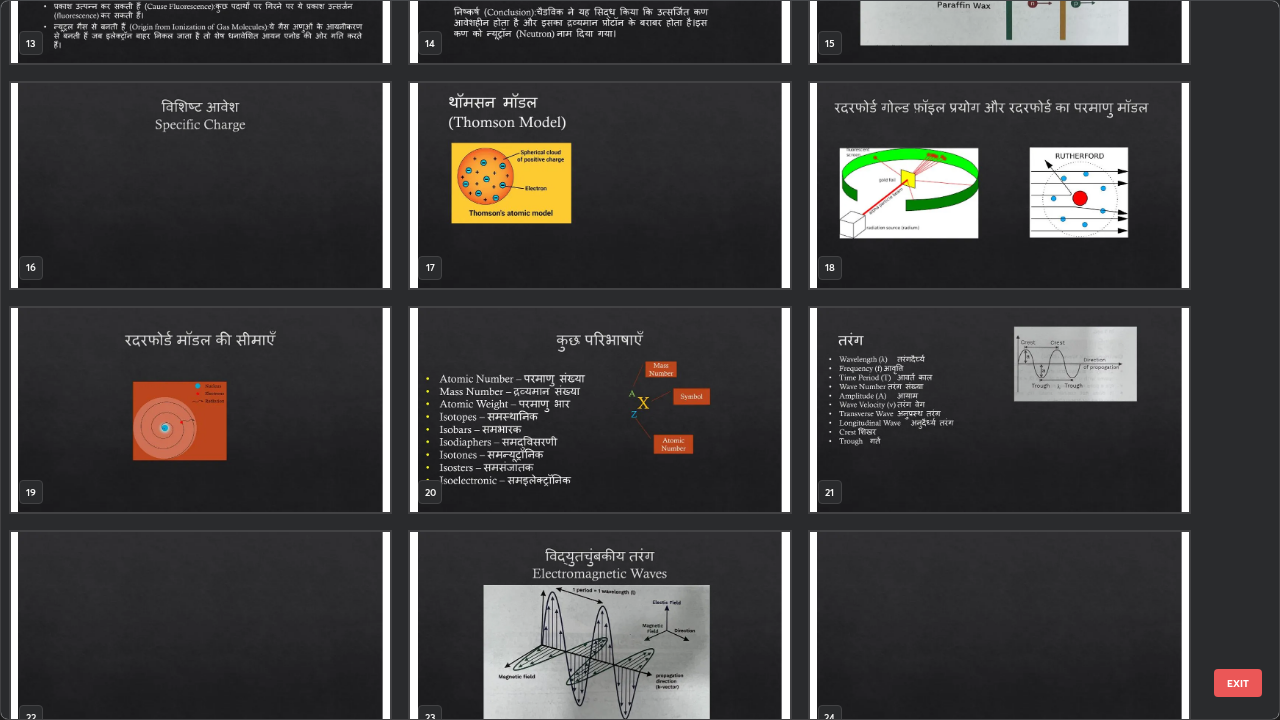 click at bounding box center [599, 410] 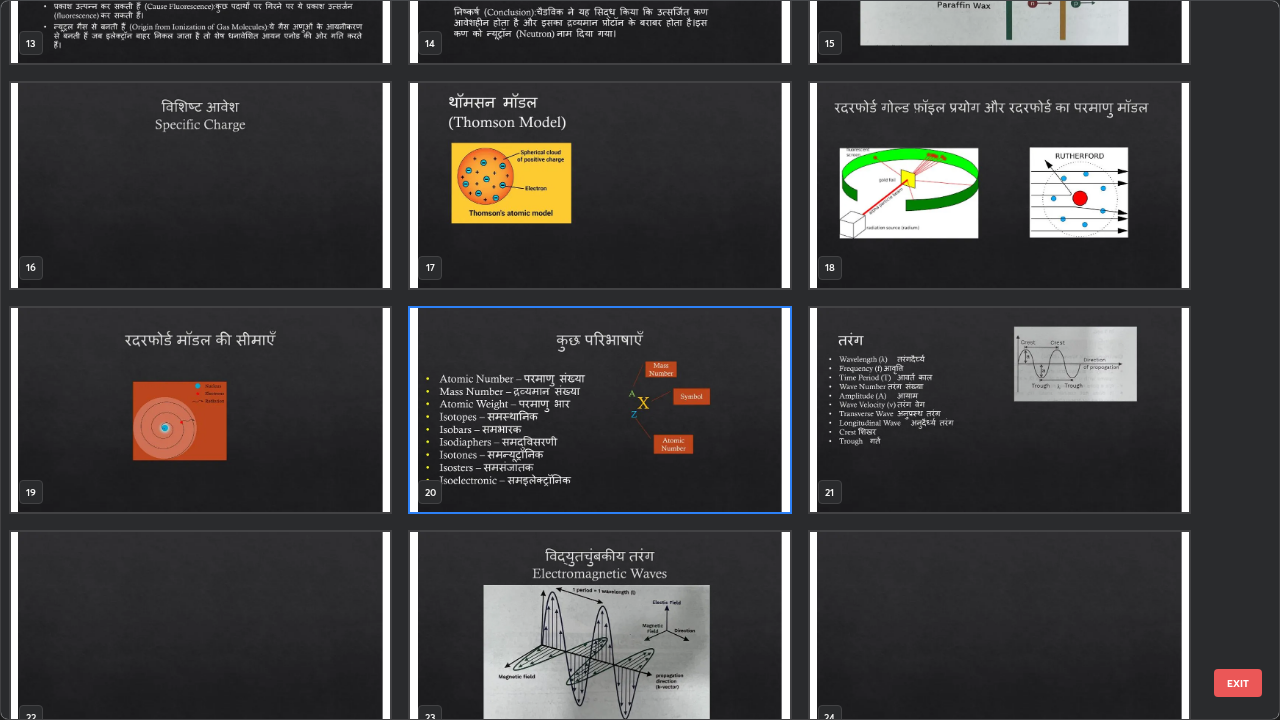 click at bounding box center (599, 410) 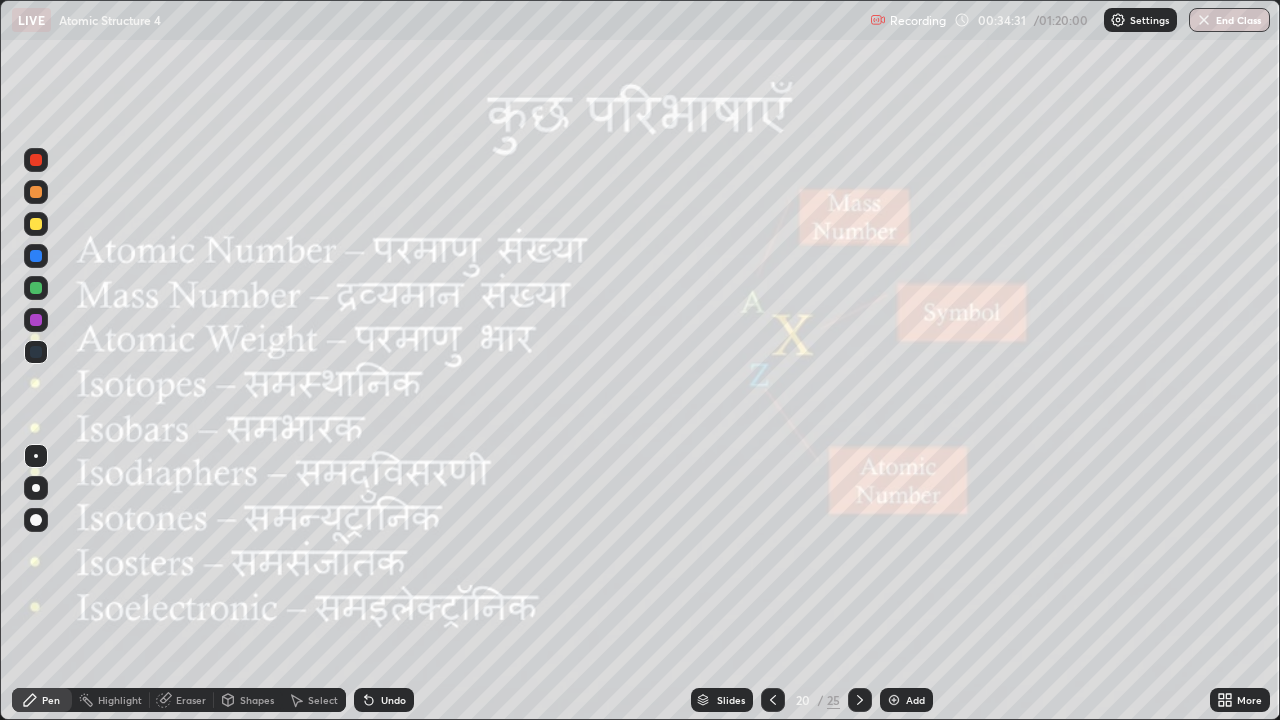 click at bounding box center (860, 700) 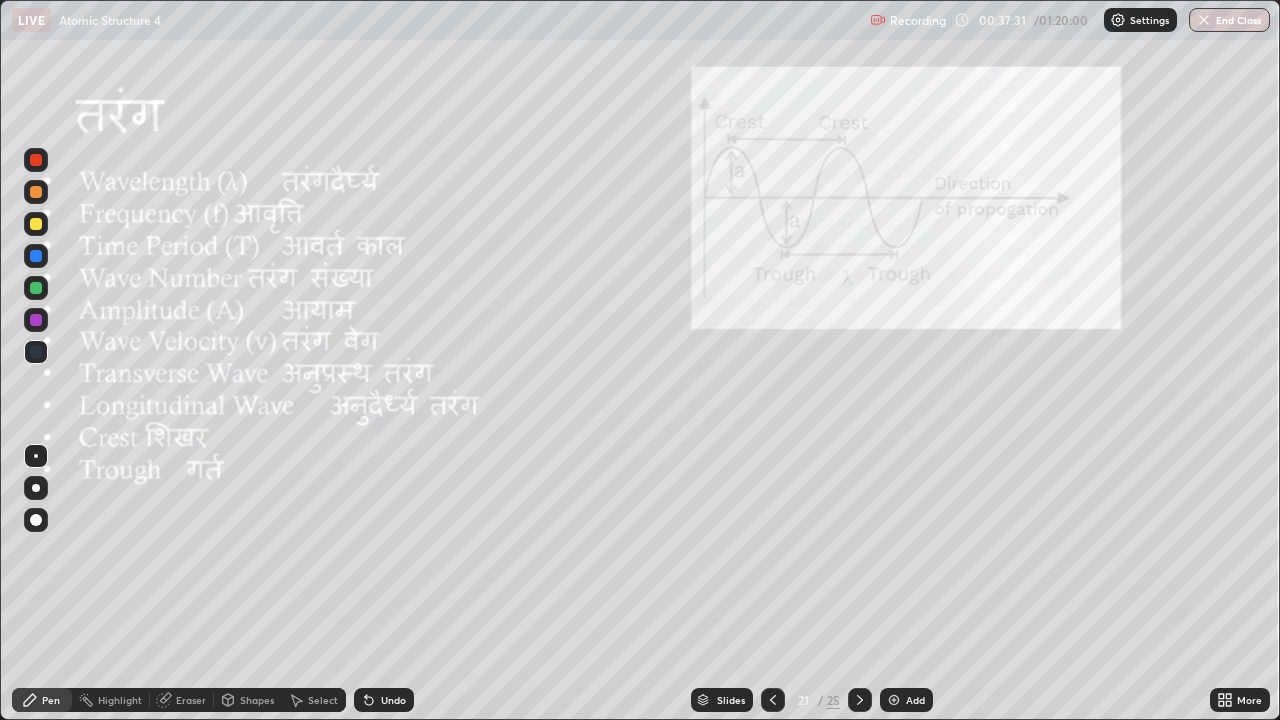 click on "Shapes" at bounding box center (257, 700) 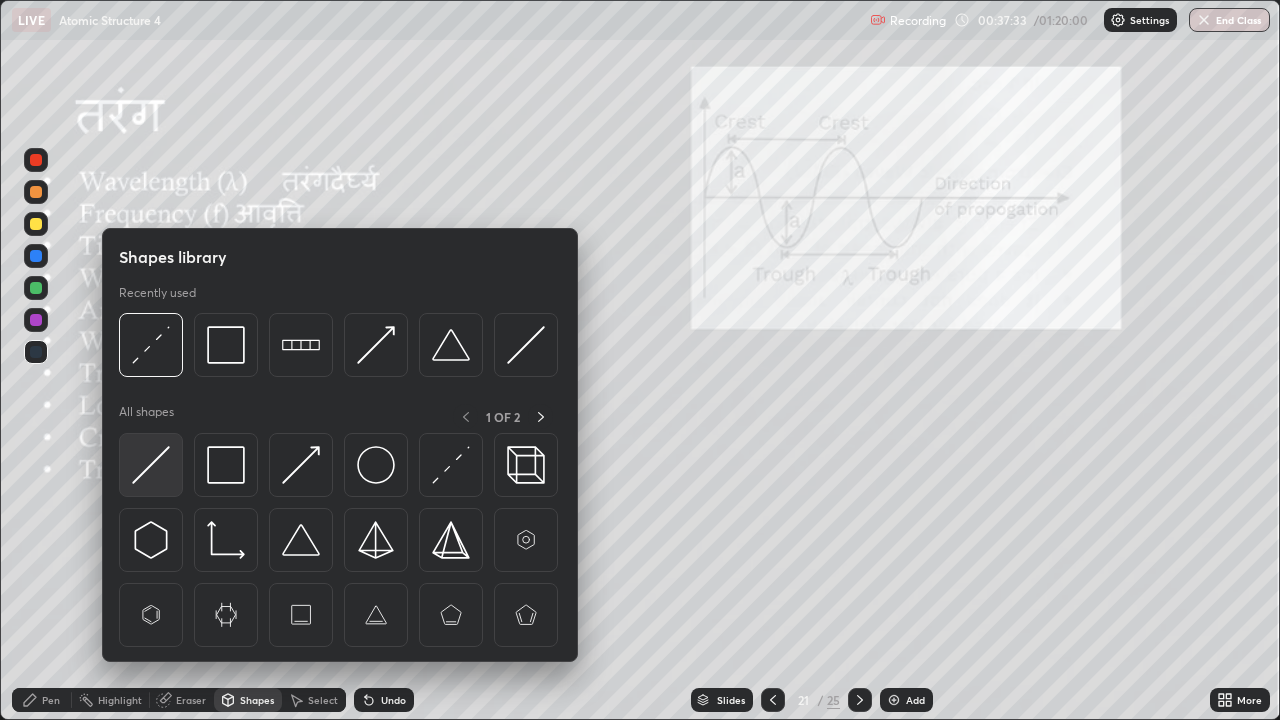 click at bounding box center [151, 465] 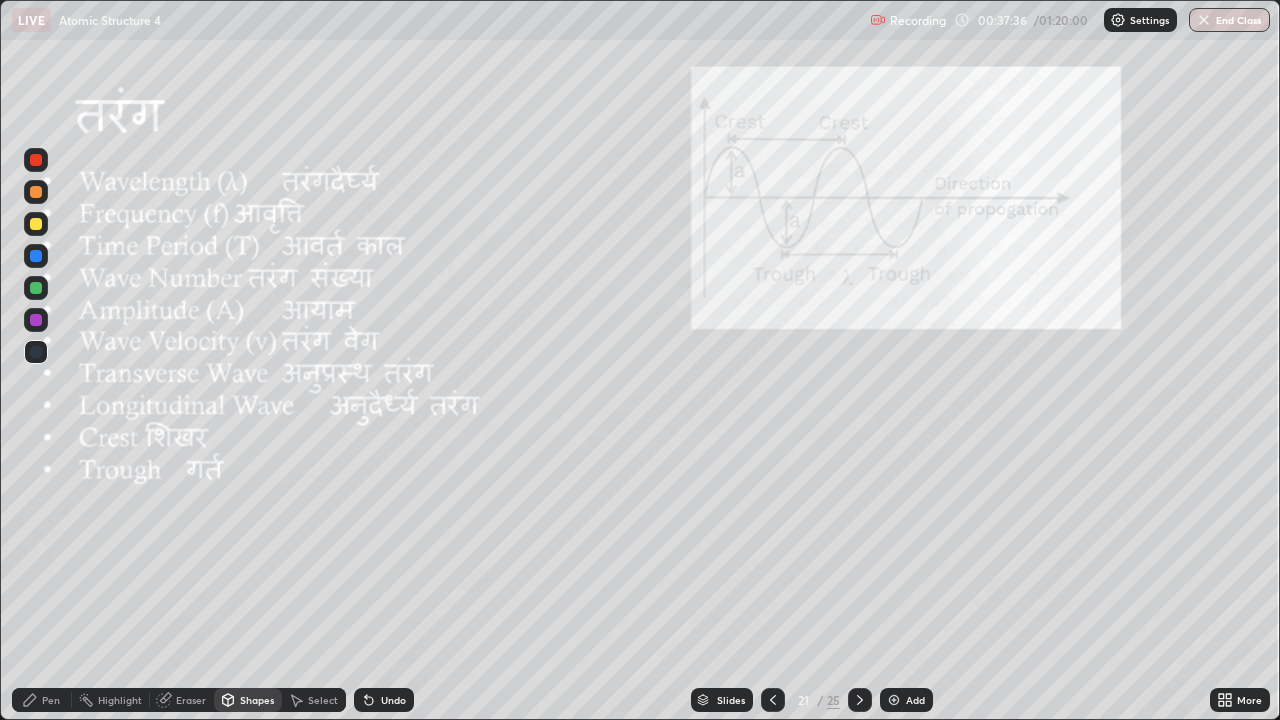 click on "Undo" at bounding box center (384, 700) 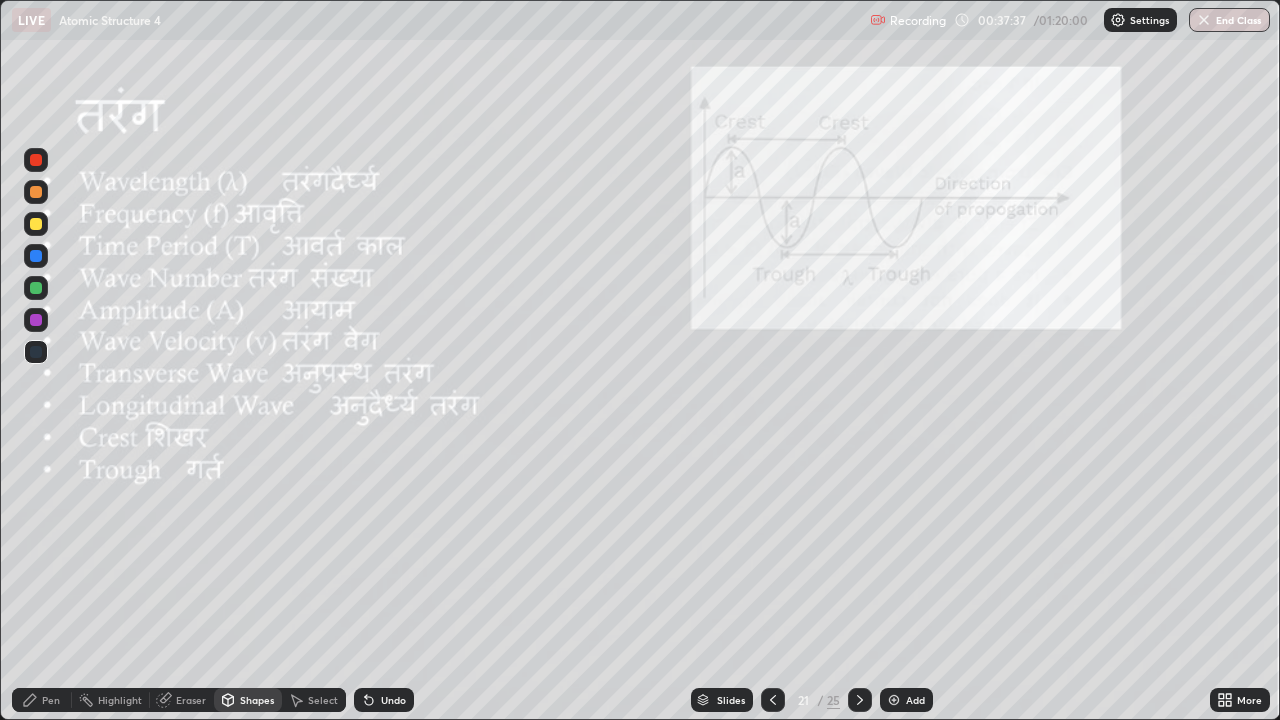 click at bounding box center [36, 224] 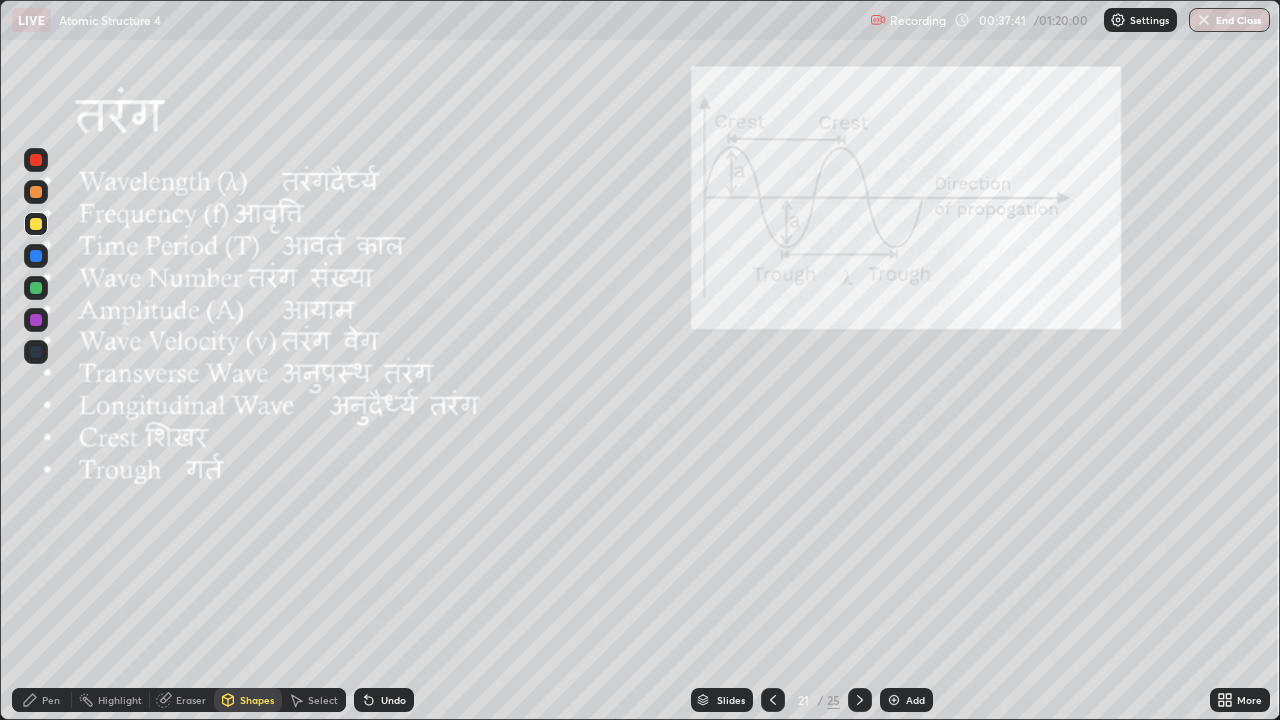 click on "Pen" at bounding box center (51, 700) 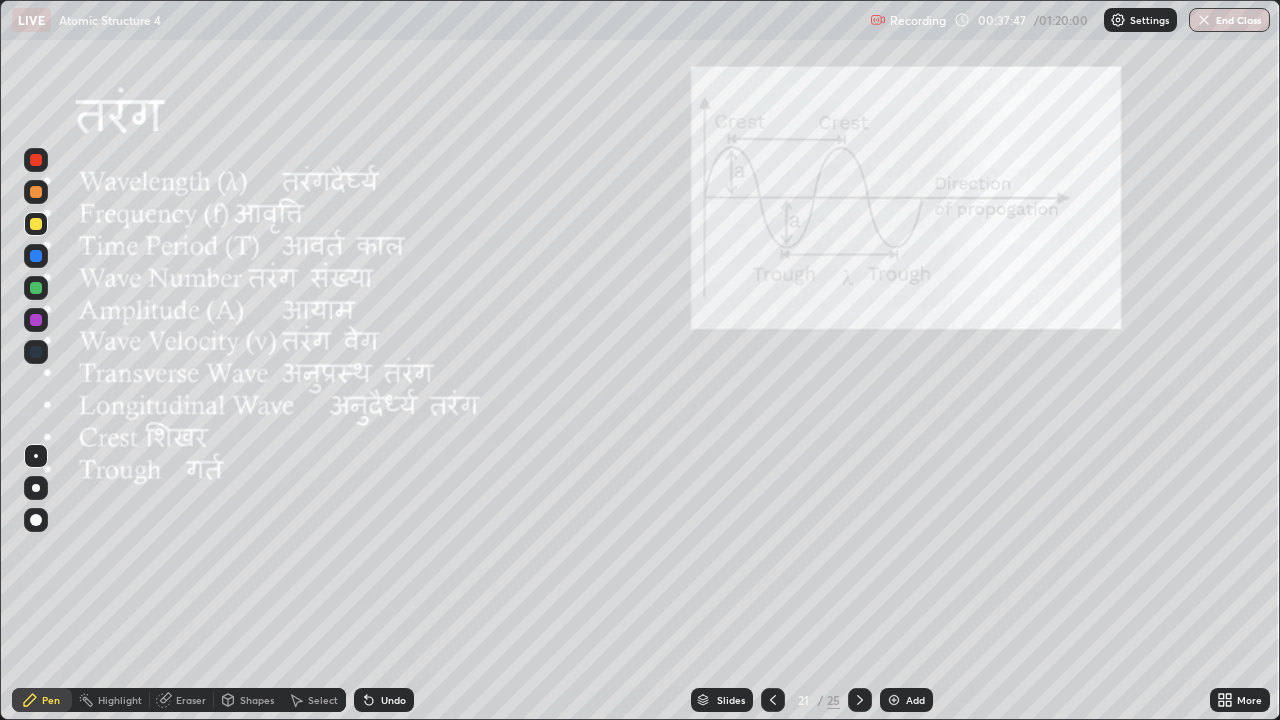 click at bounding box center (36, 192) 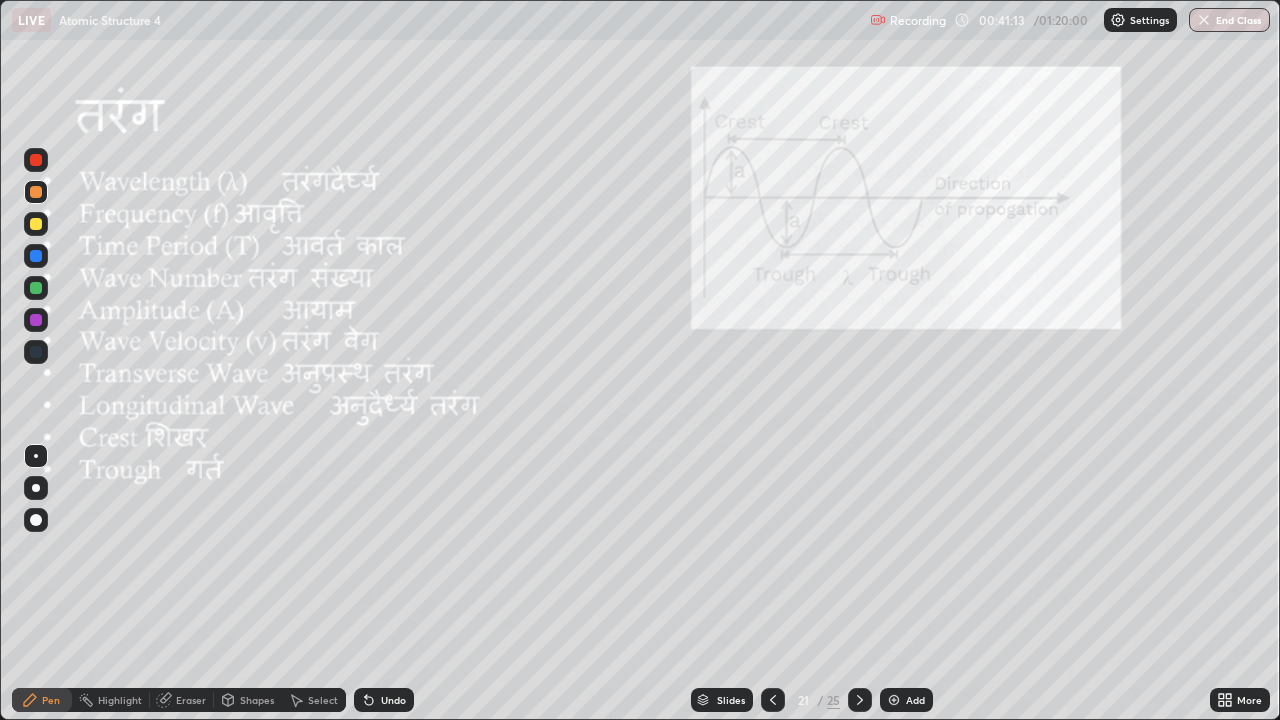 click on "Select" at bounding box center [323, 700] 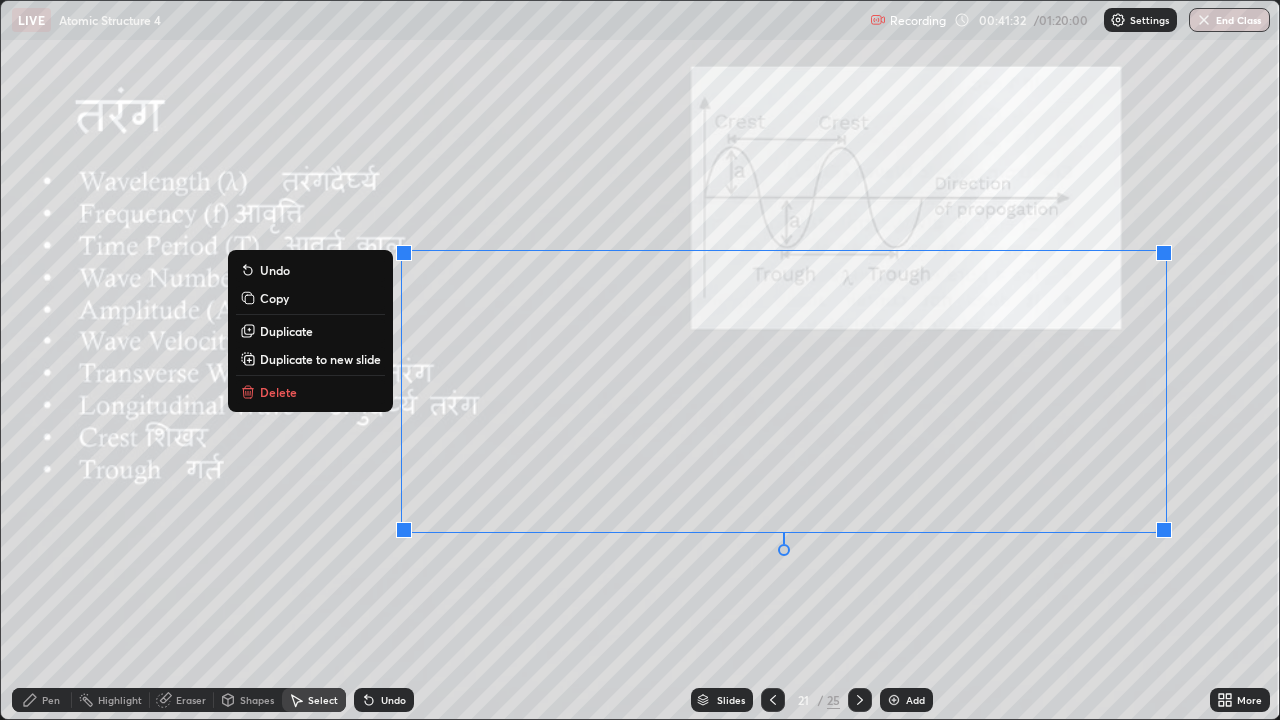 click on "Delete" at bounding box center (310, 392) 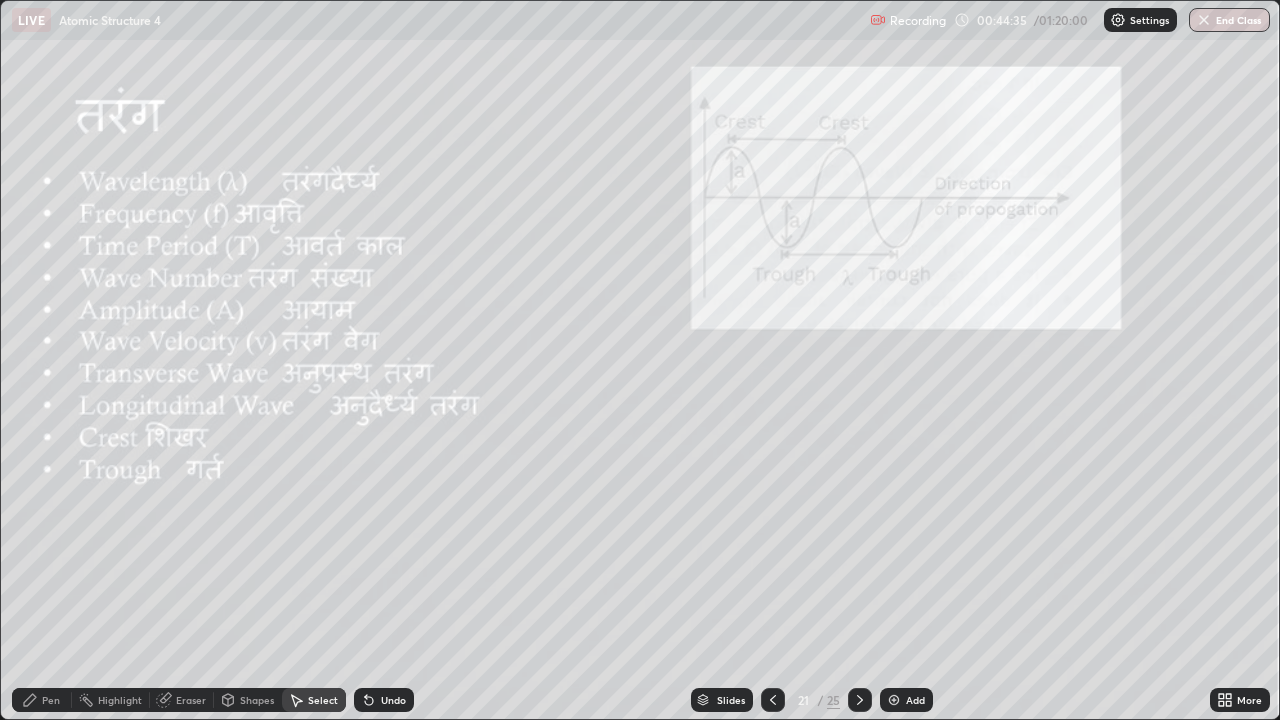 click on "0 ° Undo Copy Duplicate Duplicate to new slide Delete" at bounding box center (640, 360) 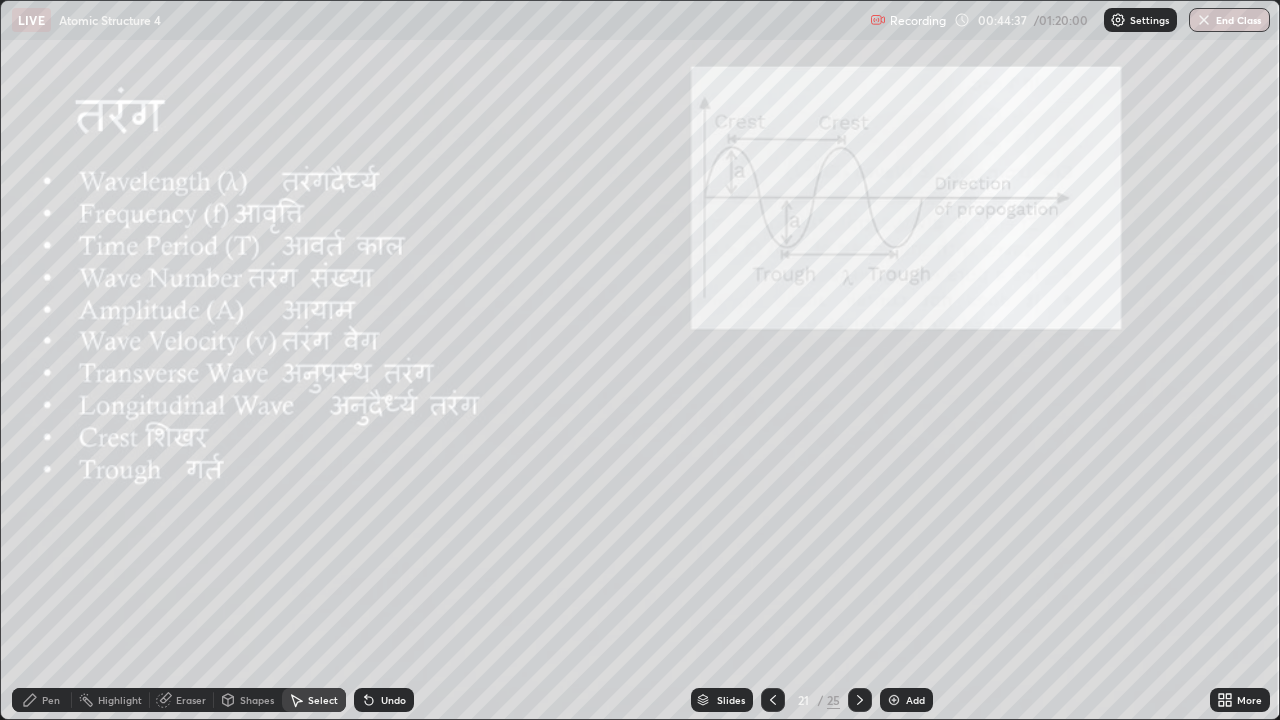 click on "Pen" at bounding box center [42, 700] 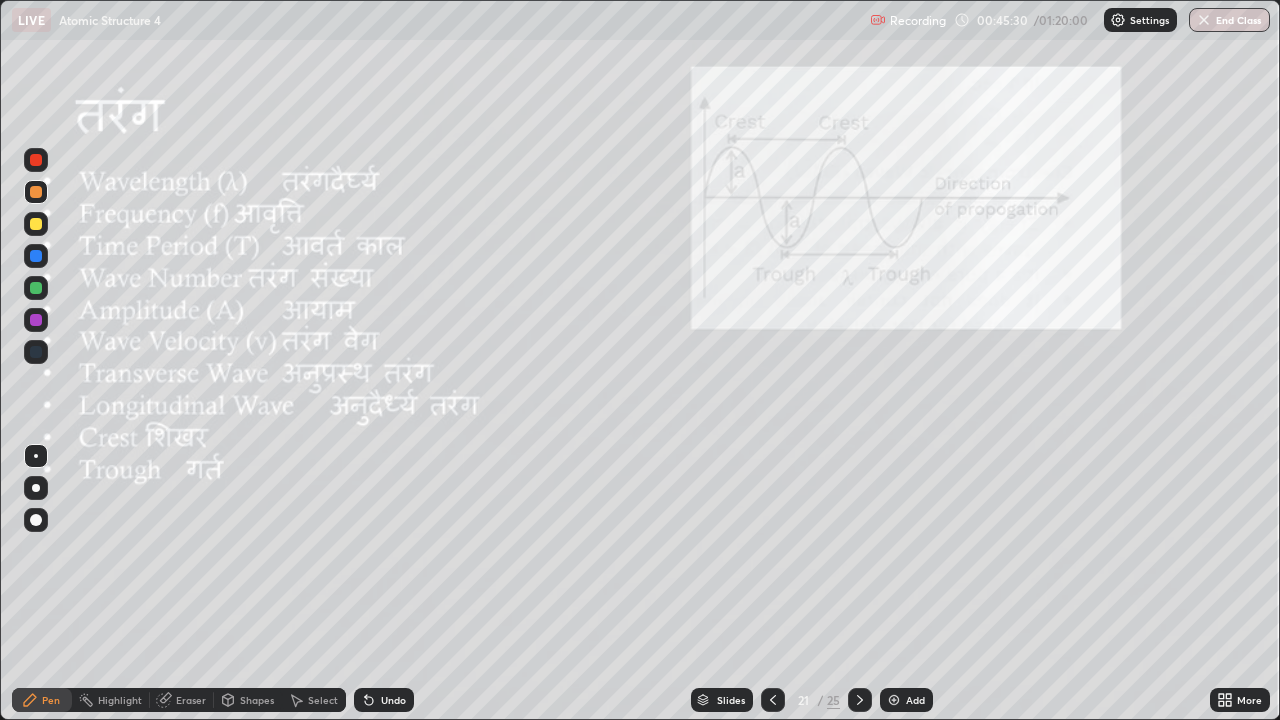 click at bounding box center [36, 224] 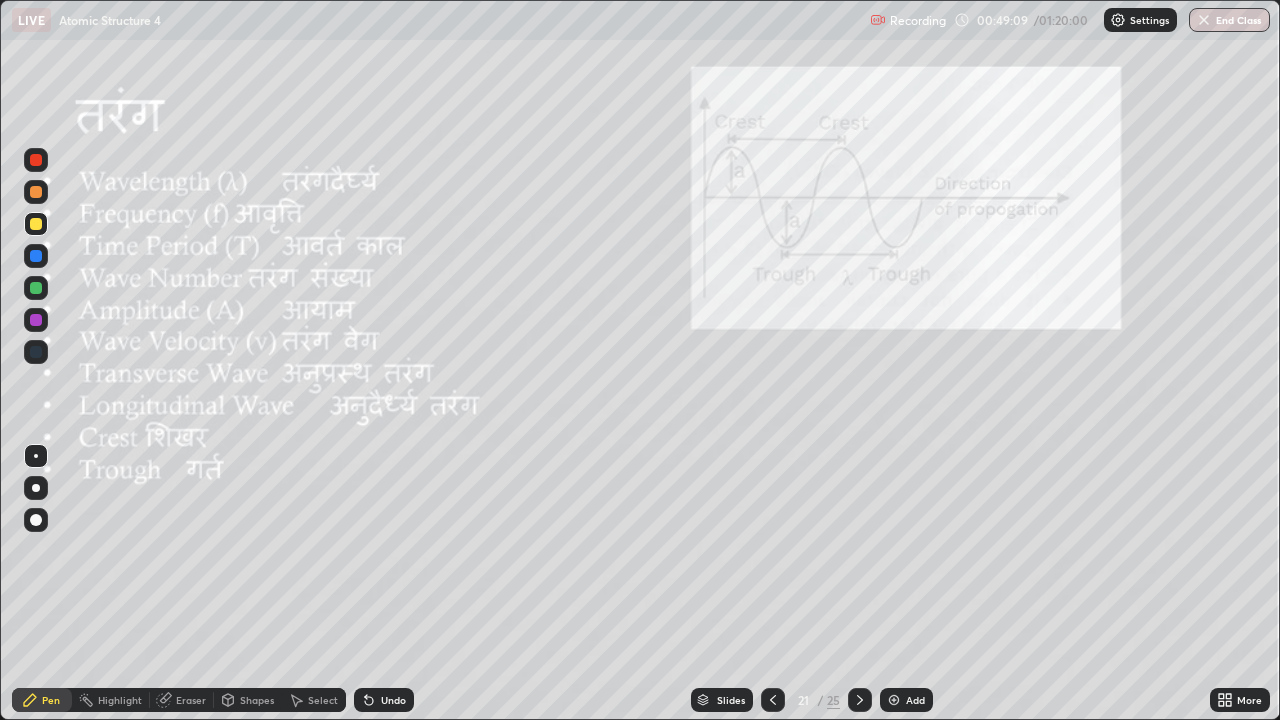 click at bounding box center [36, 224] 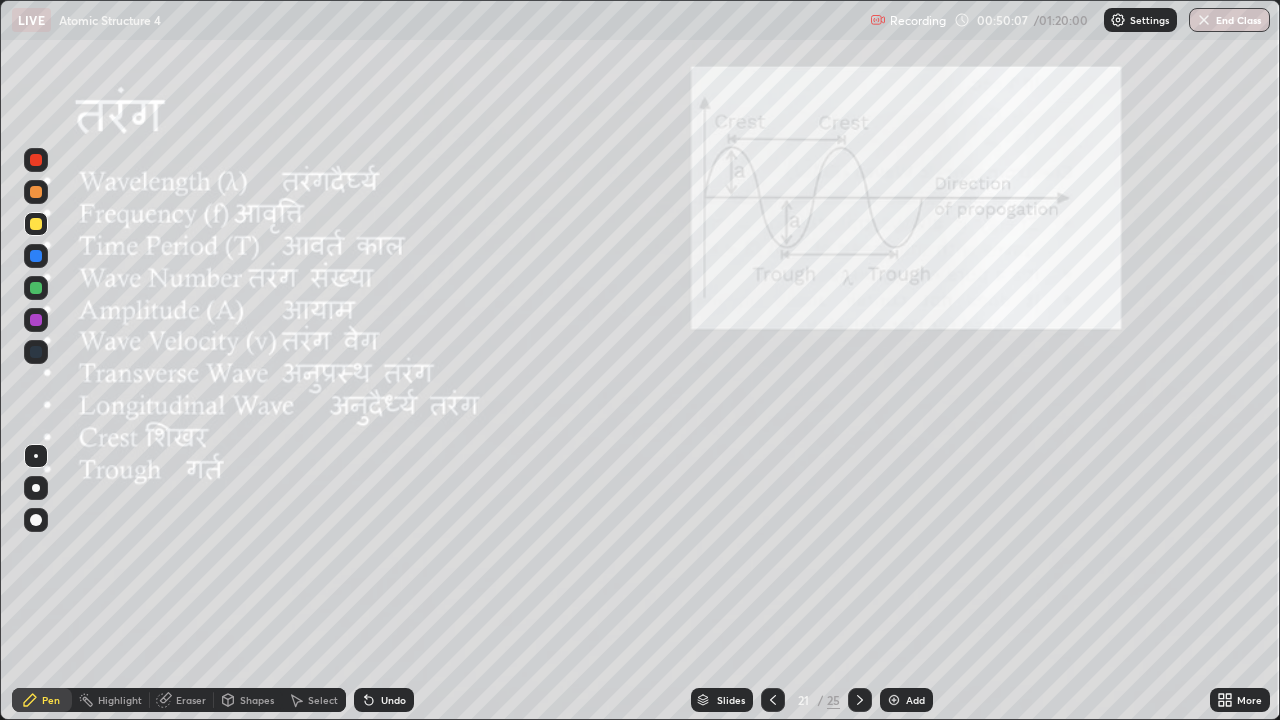 click on "Shapes" at bounding box center (257, 700) 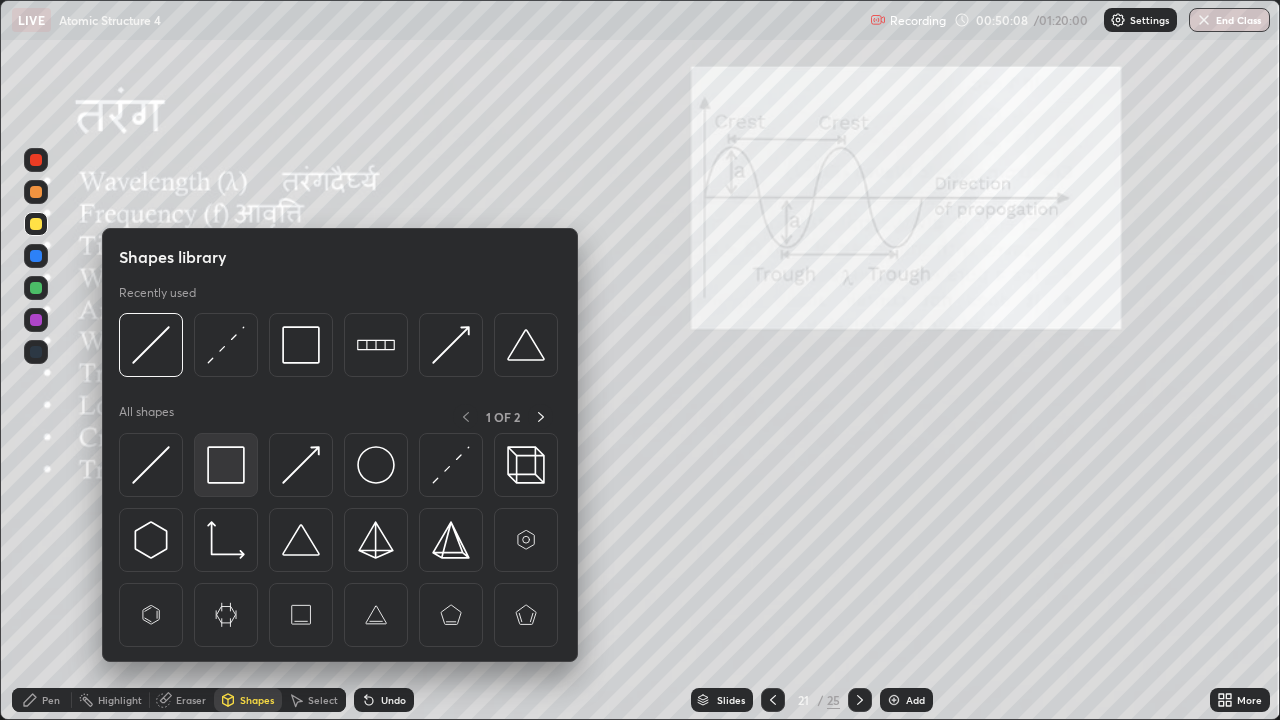 click at bounding box center (226, 465) 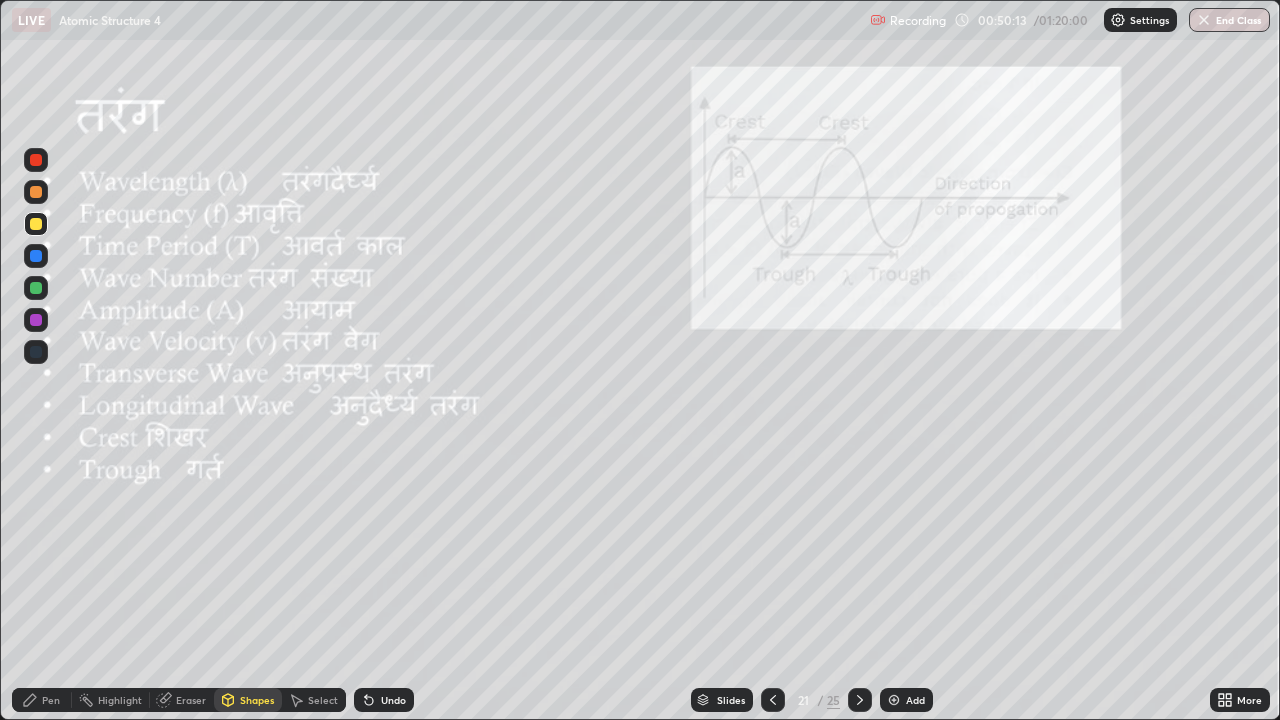 click on "Undo" at bounding box center [384, 700] 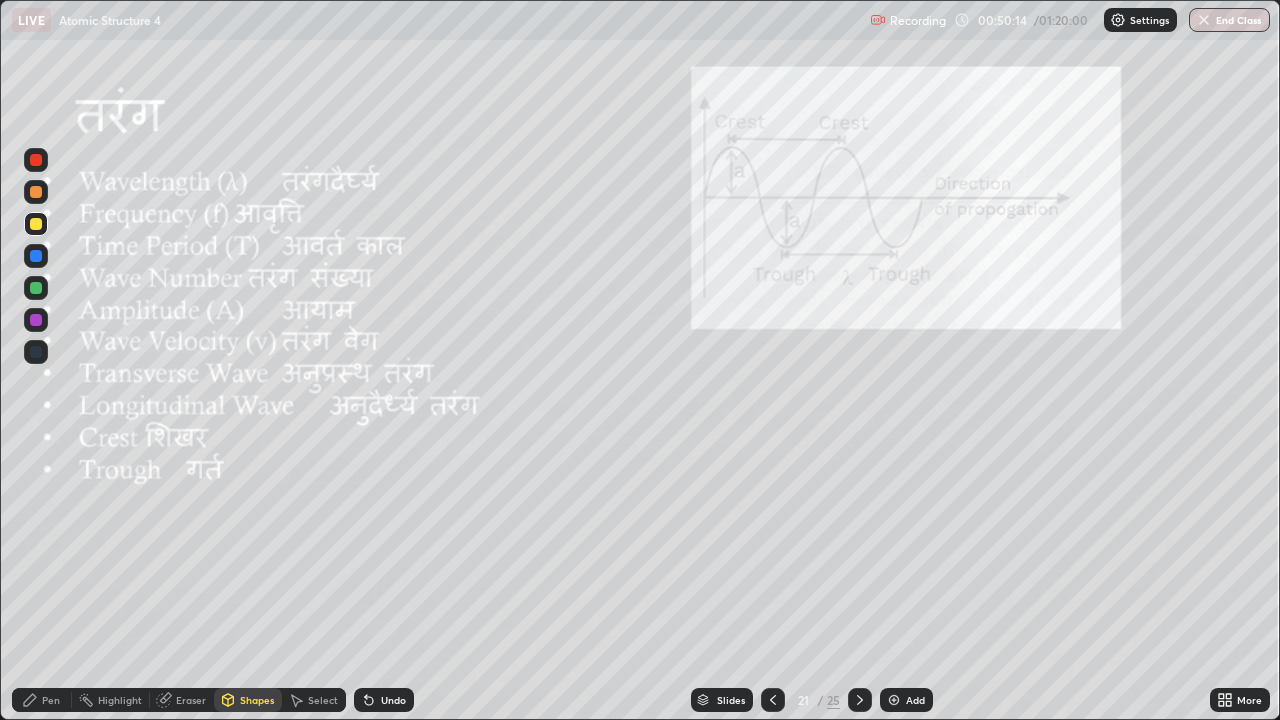 click on "Pen" at bounding box center (51, 700) 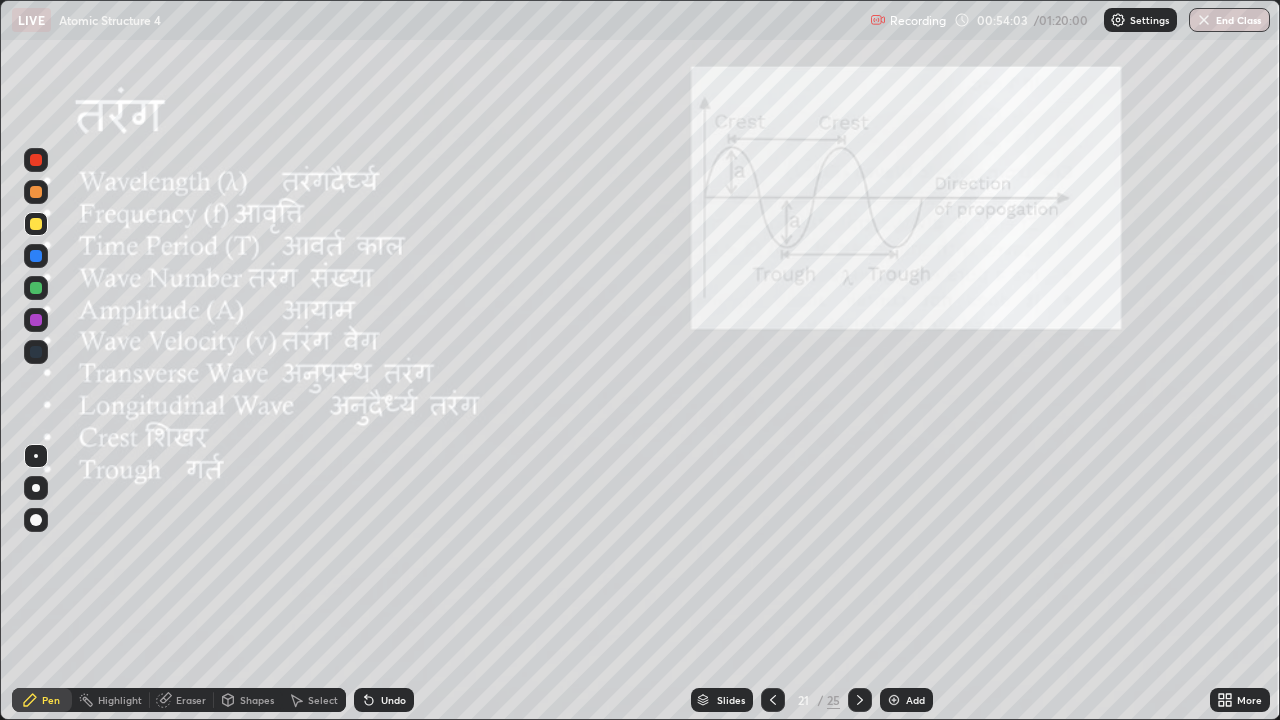 click at bounding box center [36, 192] 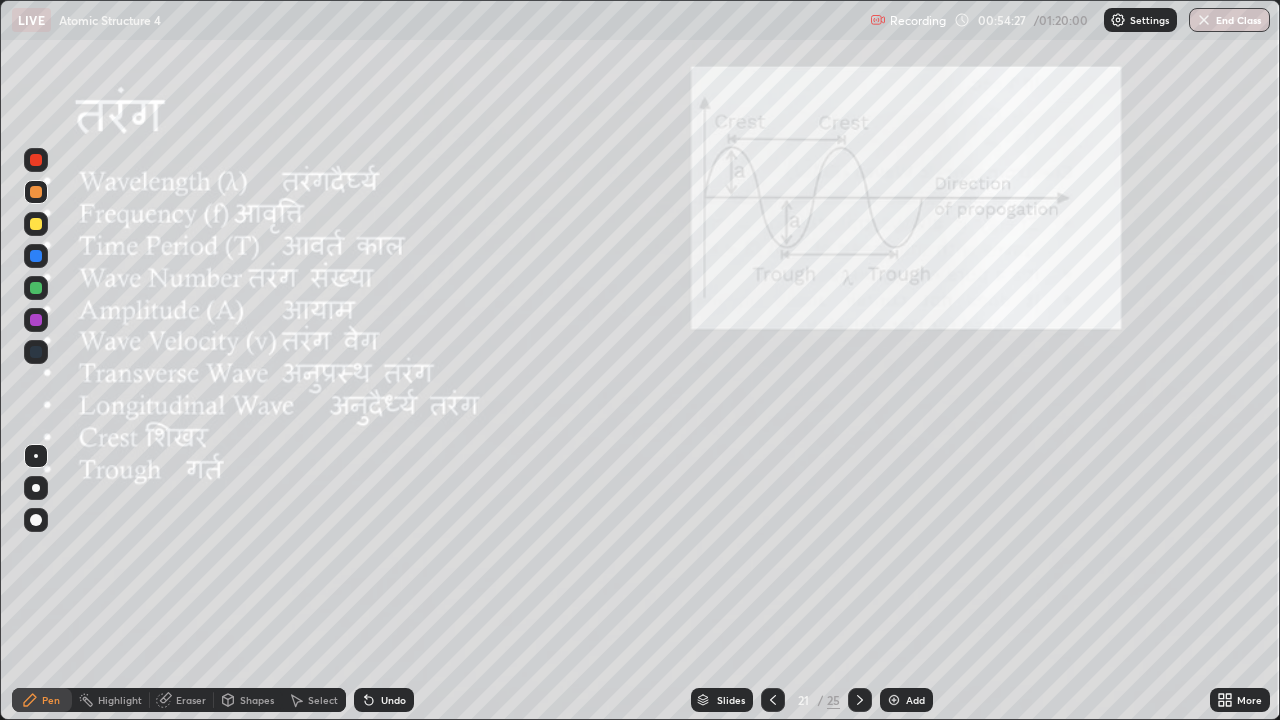 click on "Undo" at bounding box center (384, 700) 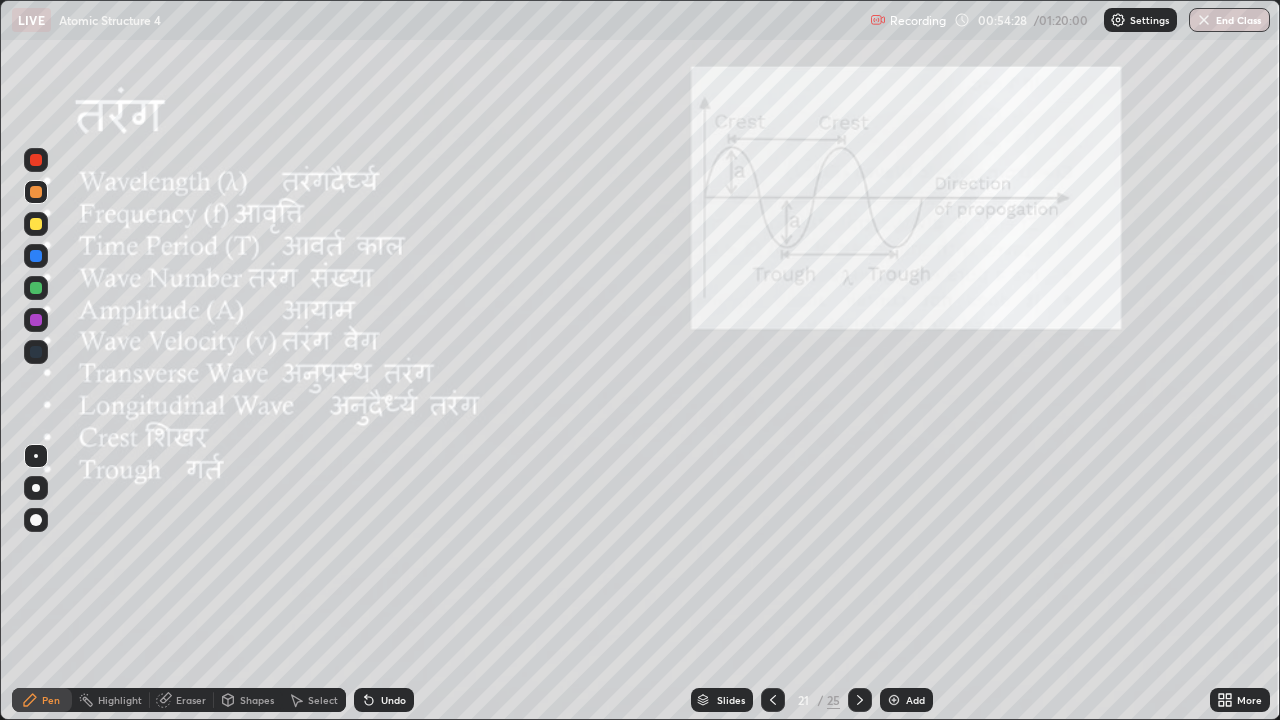 click on "Undo" at bounding box center [393, 700] 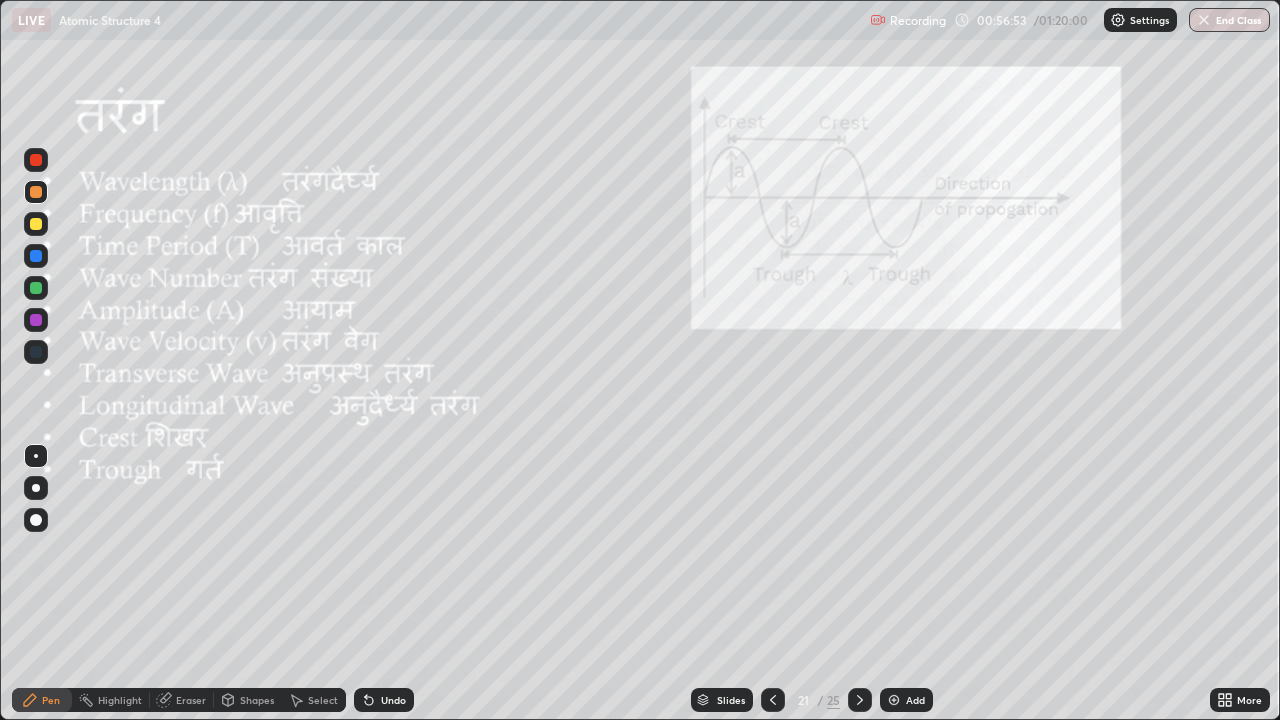 click at bounding box center [894, 700] 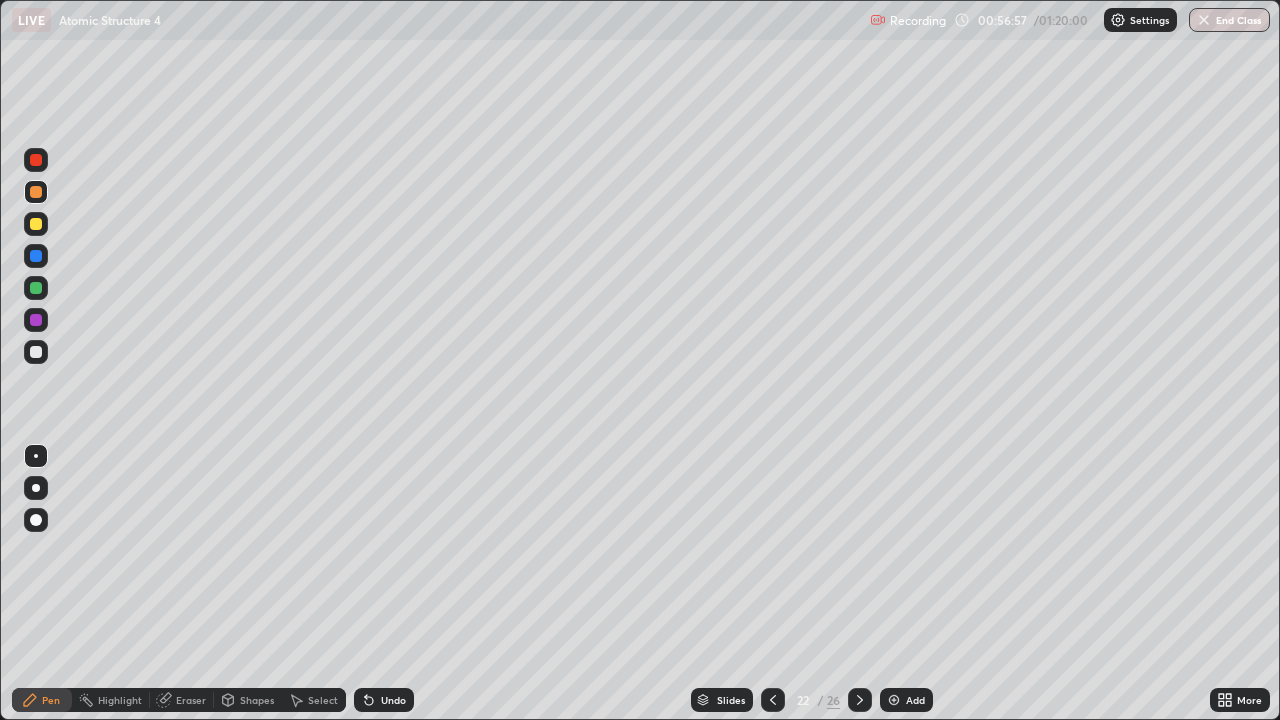 click at bounding box center [36, 352] 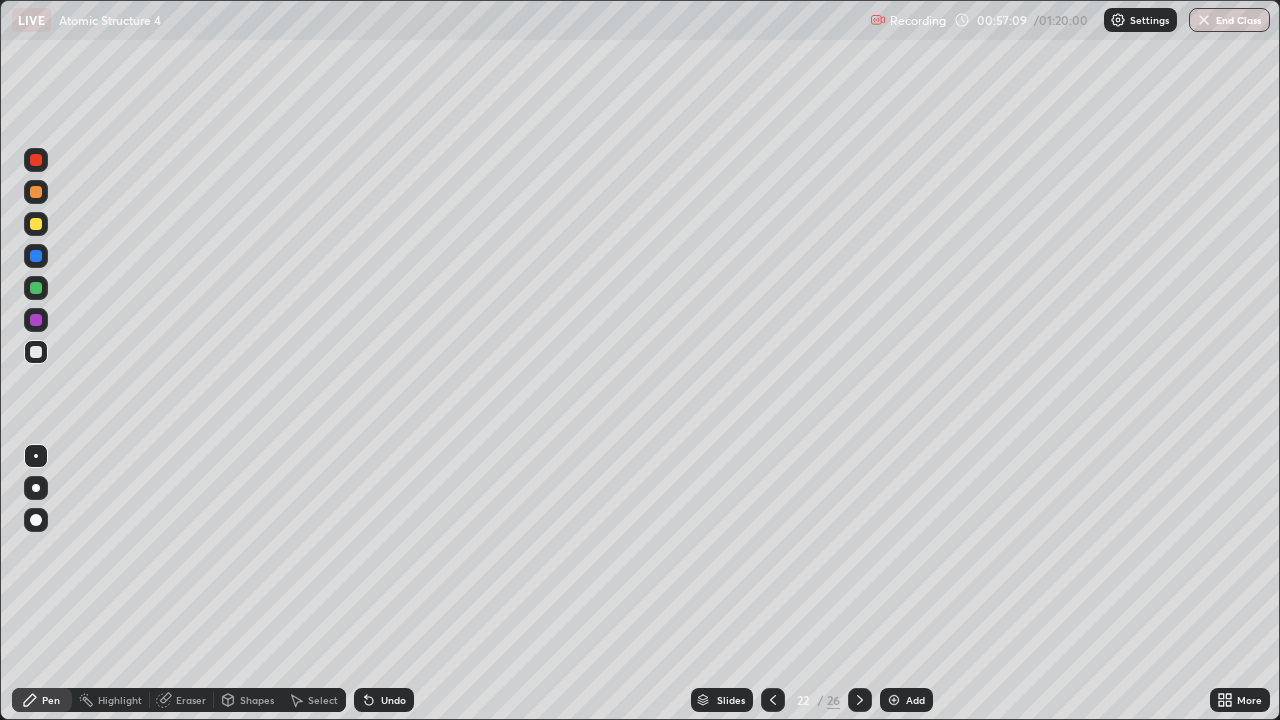 click at bounding box center [36, 352] 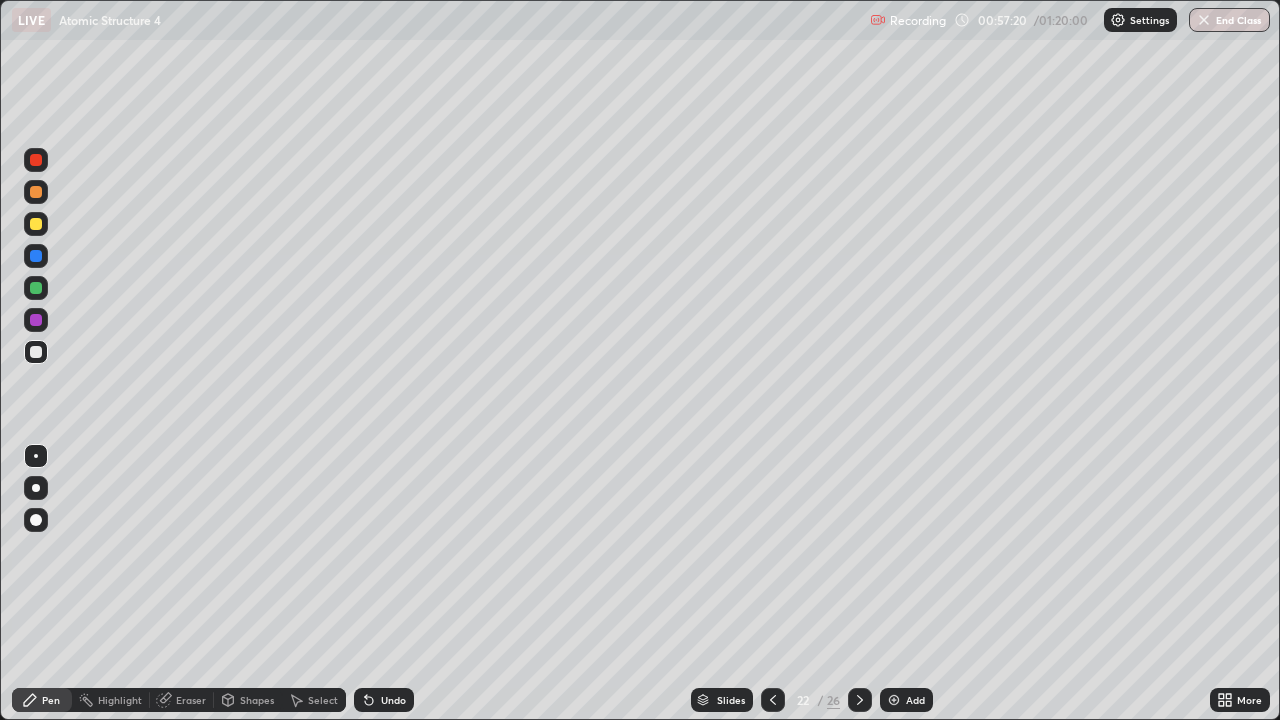 click at bounding box center [36, 352] 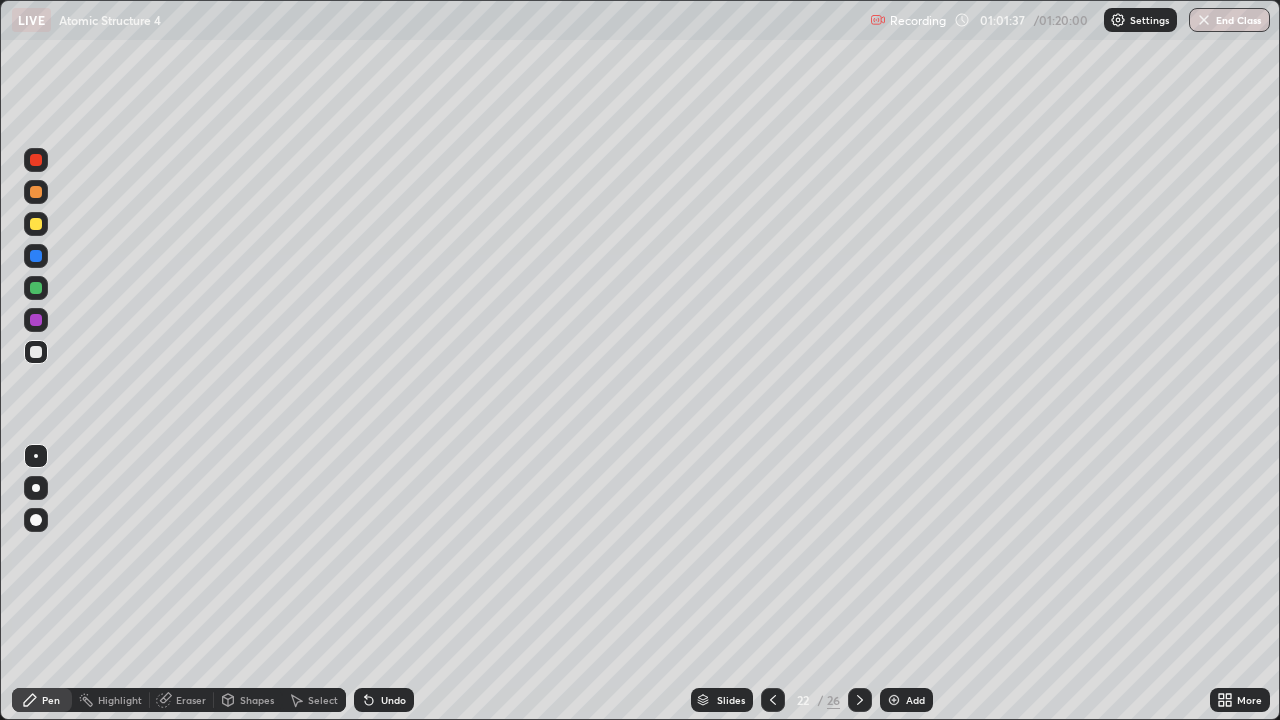 click at bounding box center (36, 352) 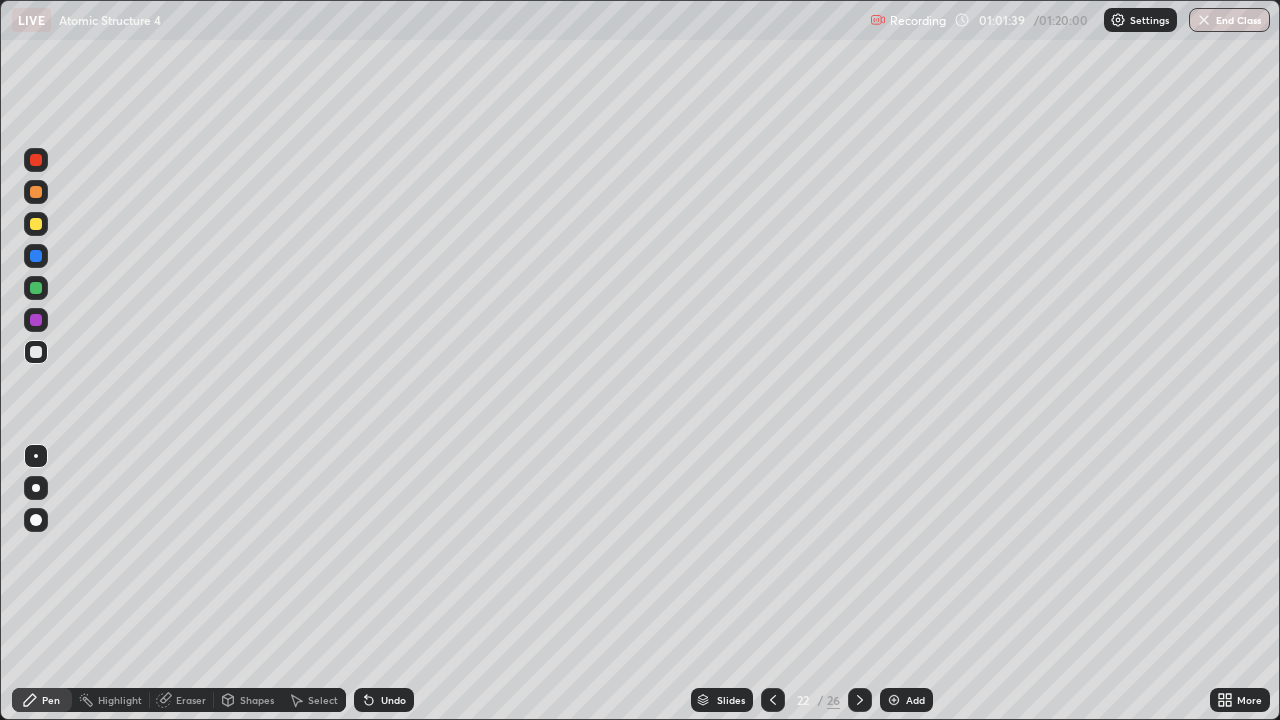 click at bounding box center (36, 224) 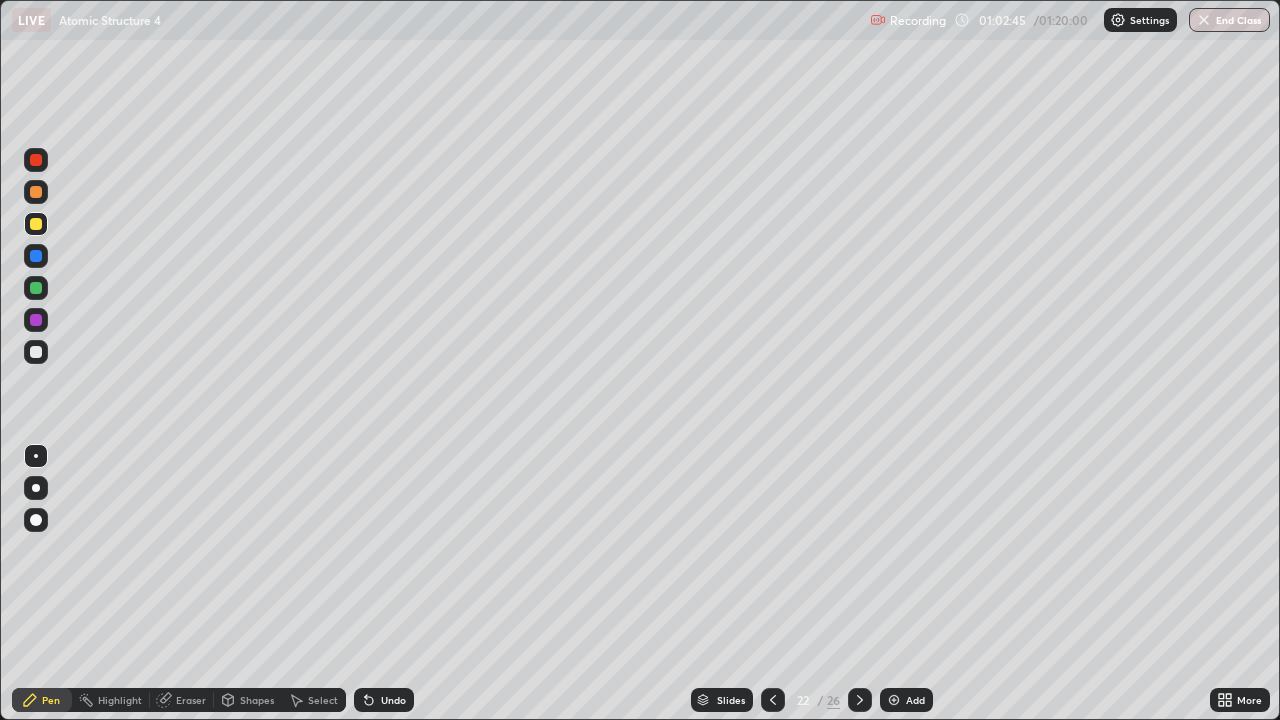 click 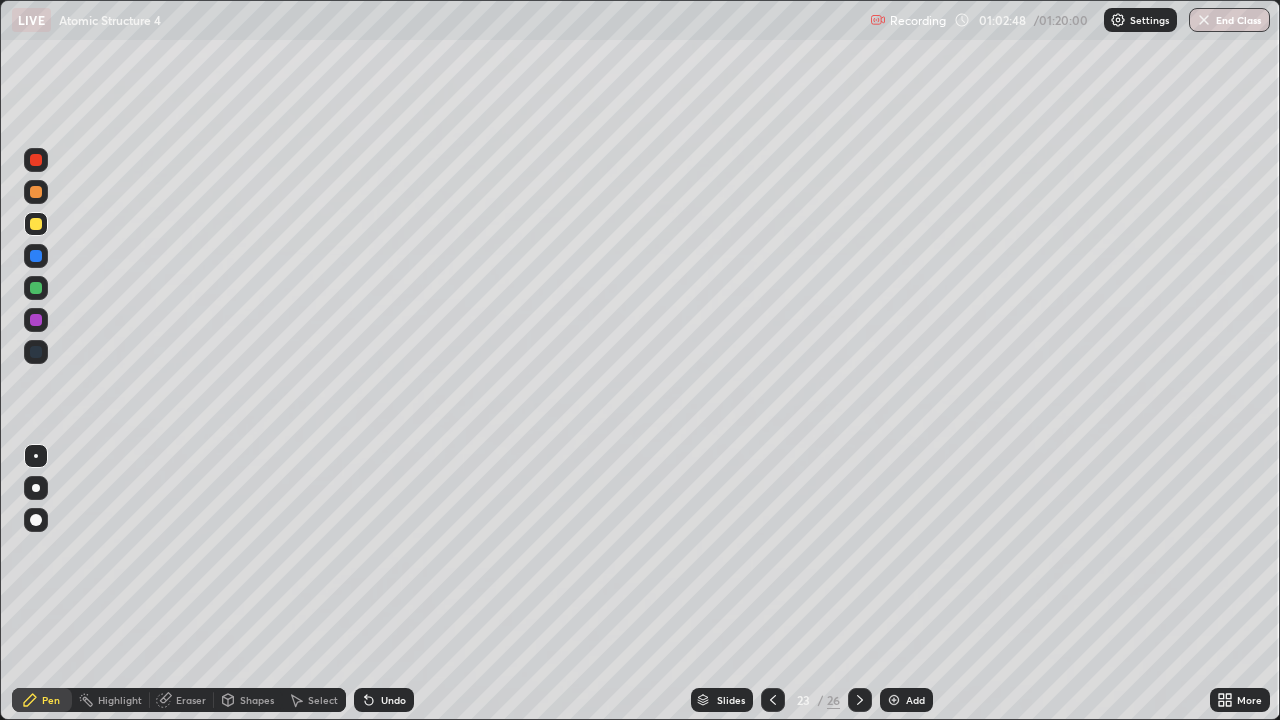 click 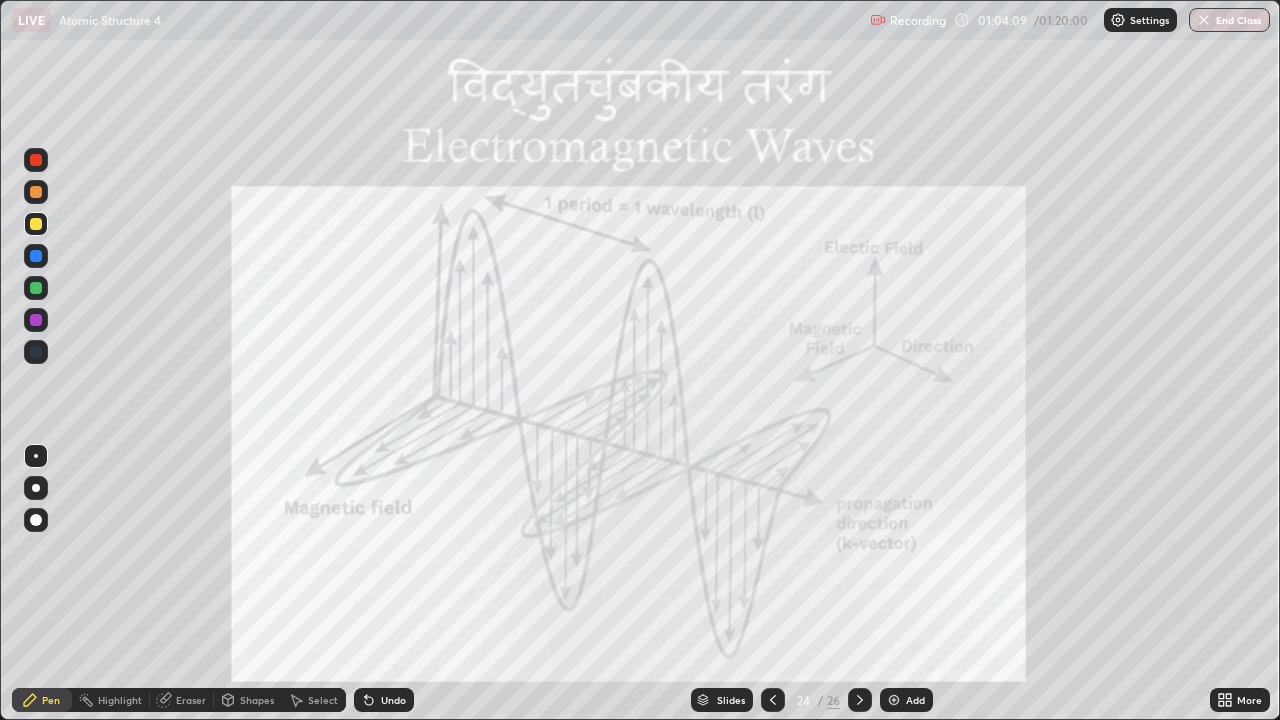 click at bounding box center (894, 700) 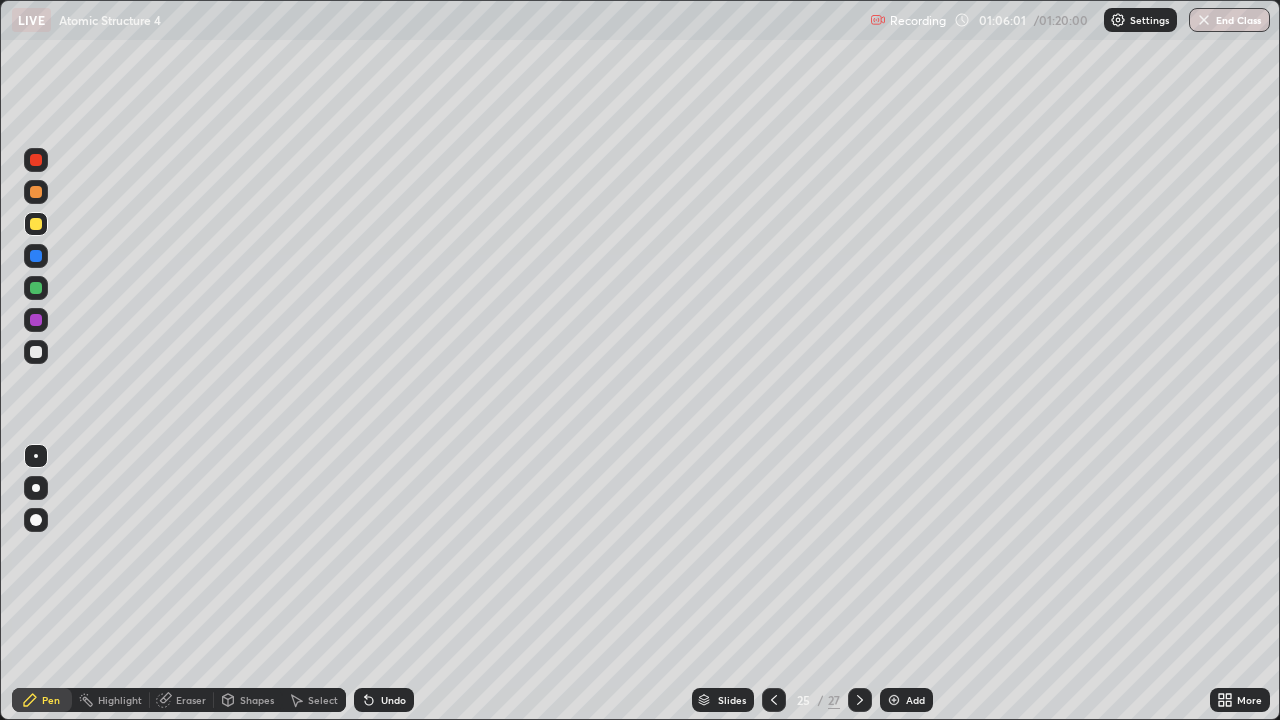 click at bounding box center [36, 224] 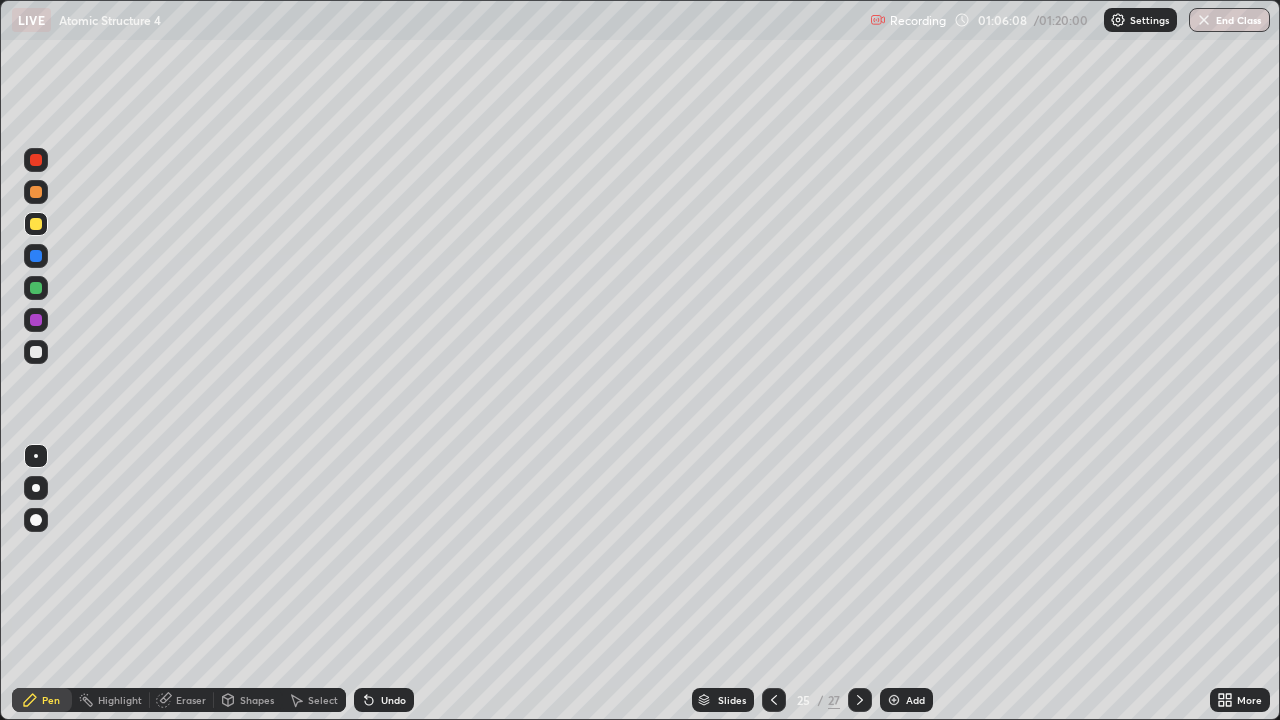 click on "Shapes" at bounding box center (257, 700) 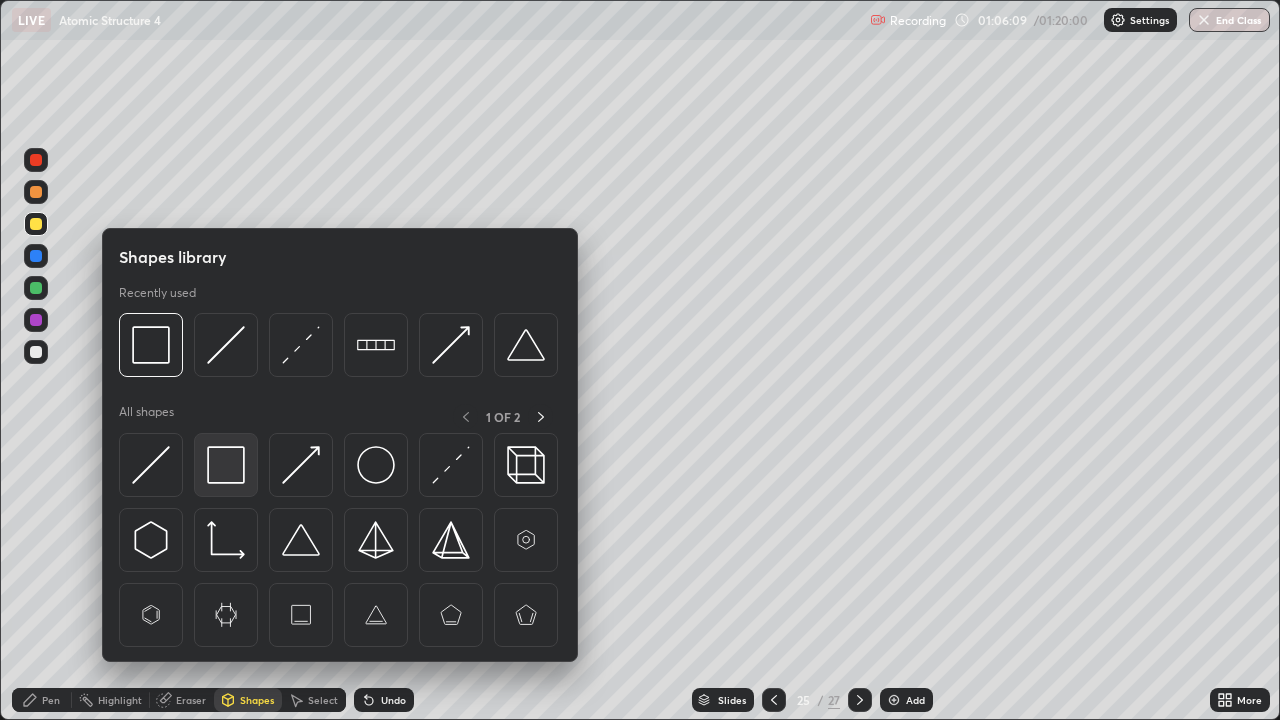 click at bounding box center (226, 465) 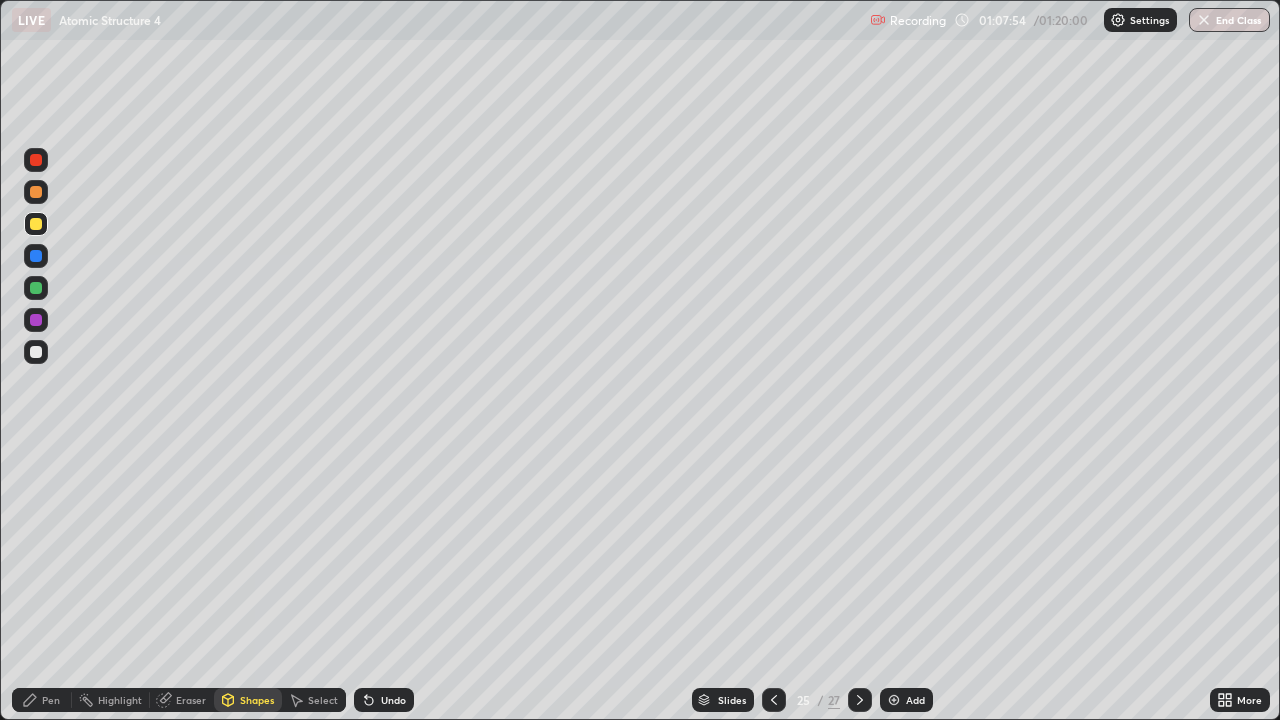 click at bounding box center [36, 352] 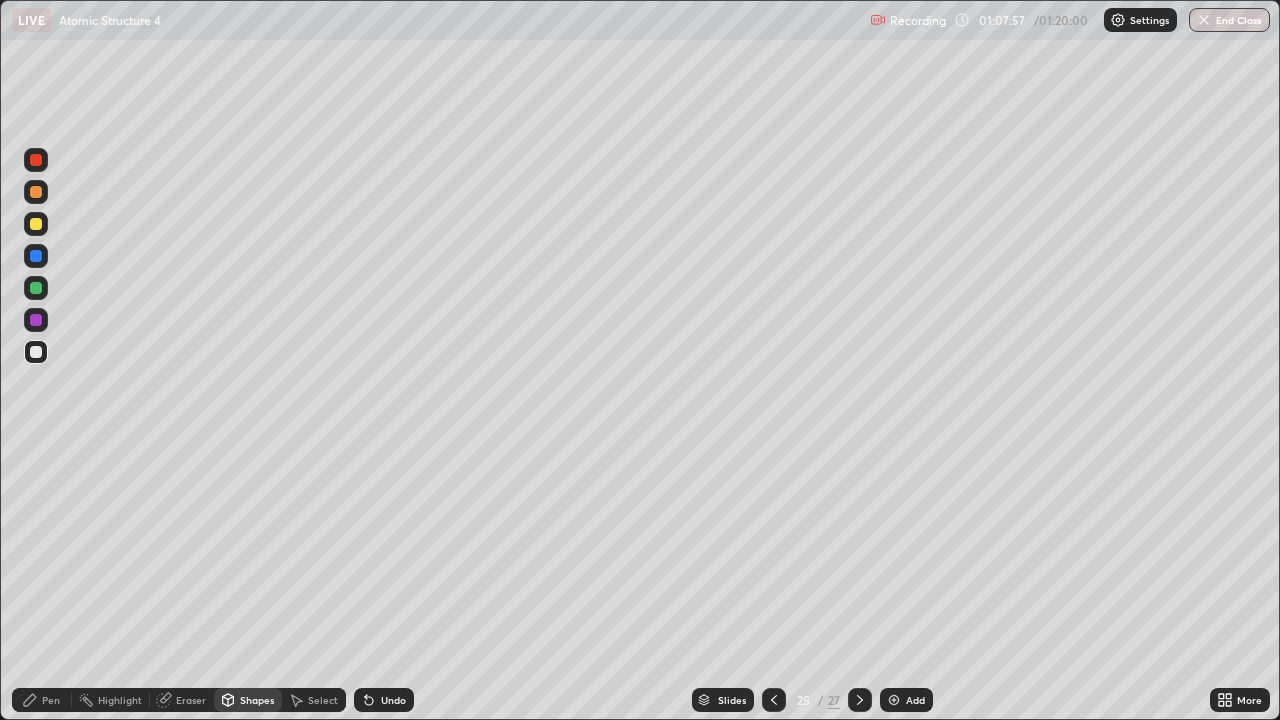 click on "Undo" at bounding box center (393, 700) 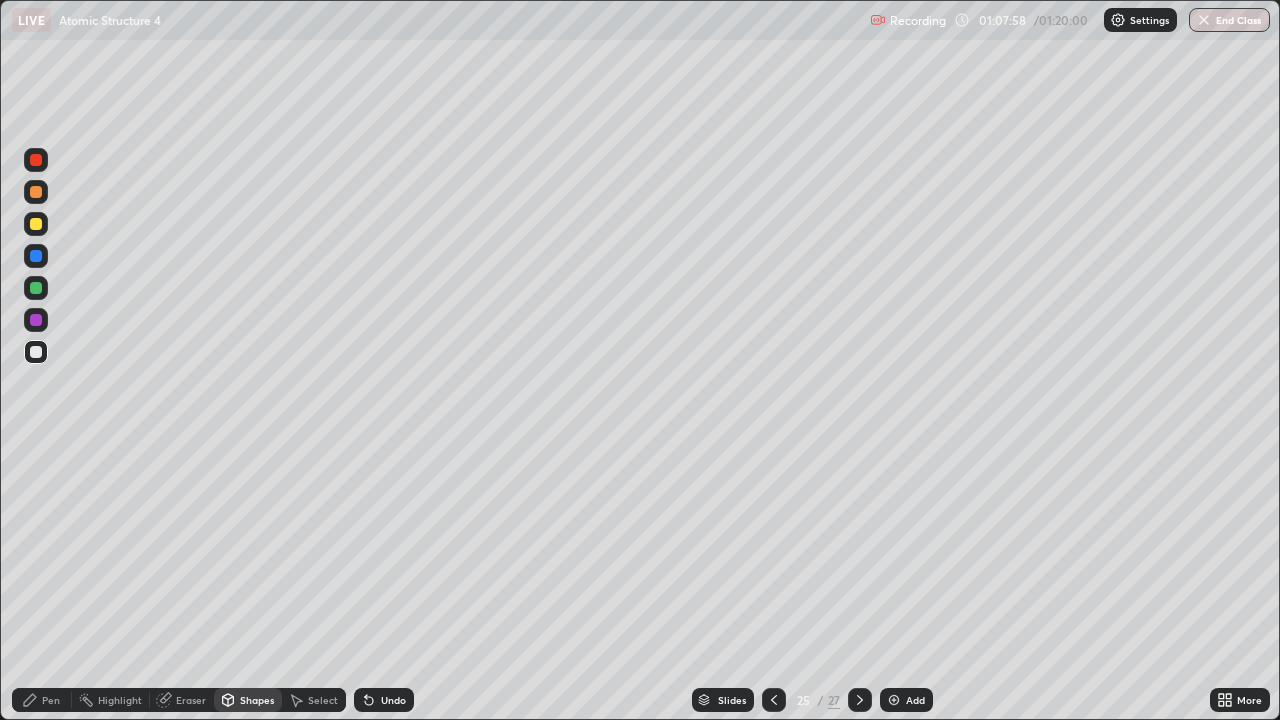 click on "Pen" at bounding box center (42, 700) 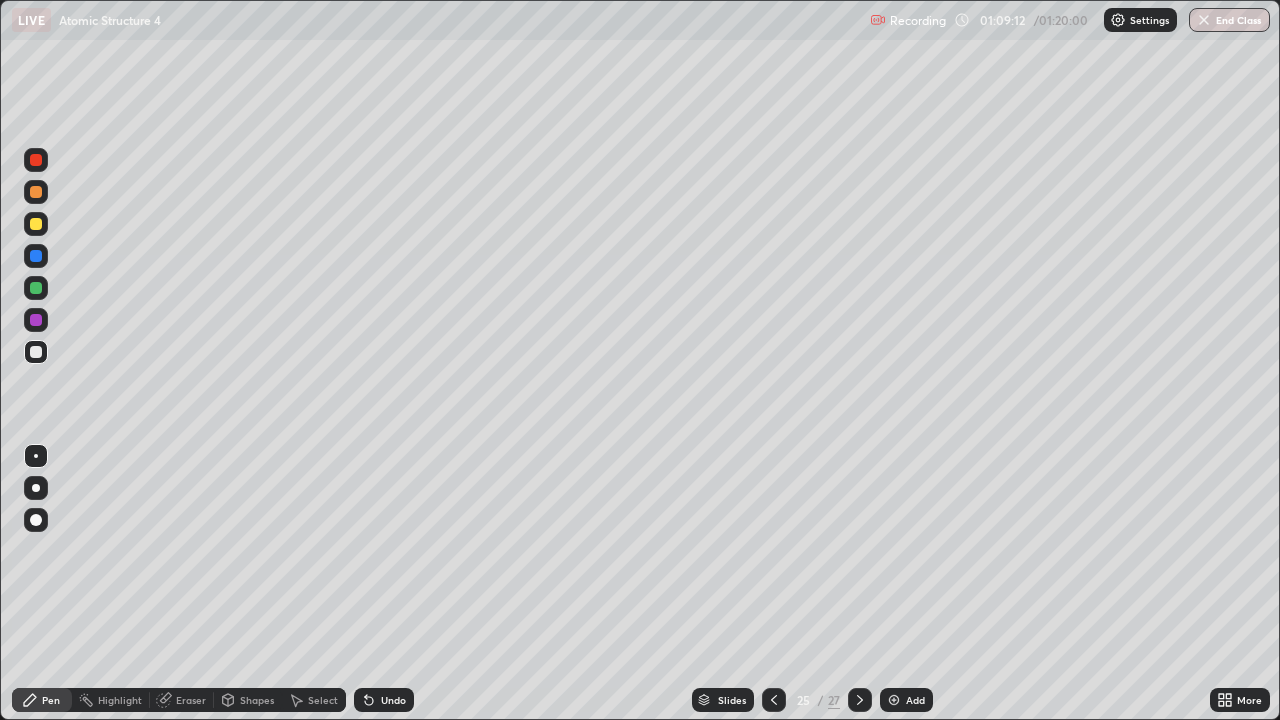 click at bounding box center (36, 192) 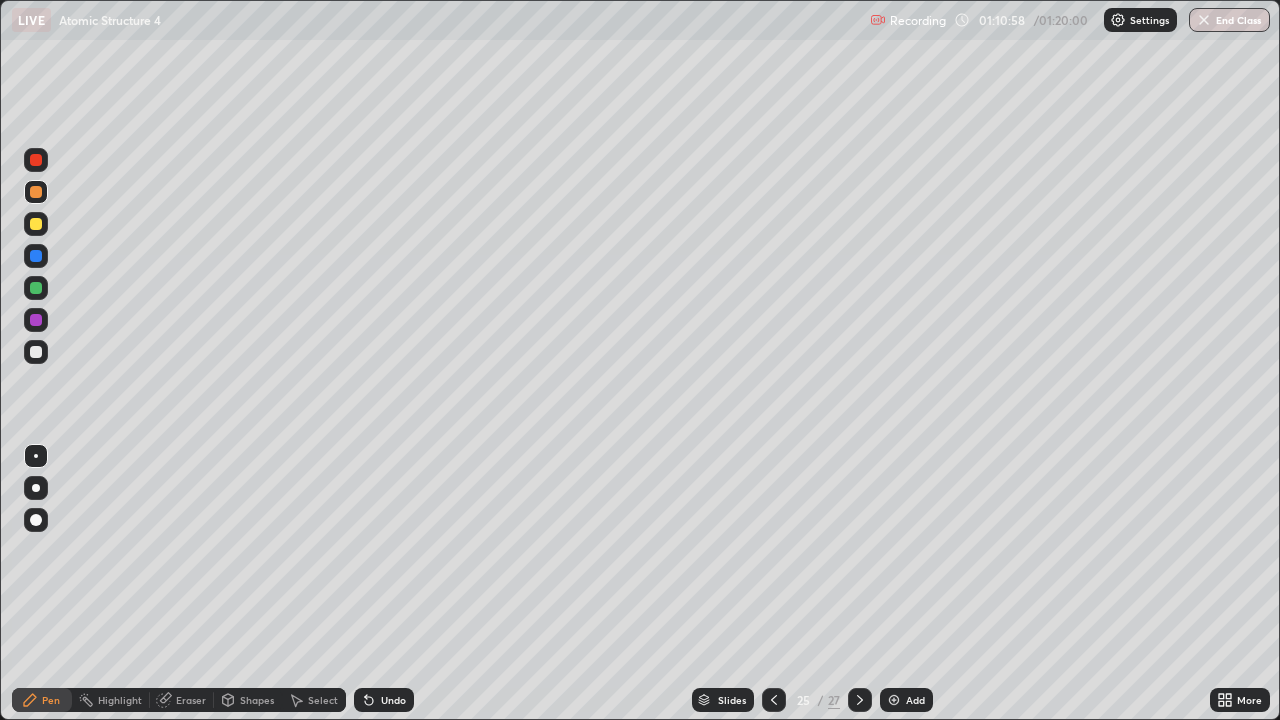 click on "End Class" at bounding box center [1229, 20] 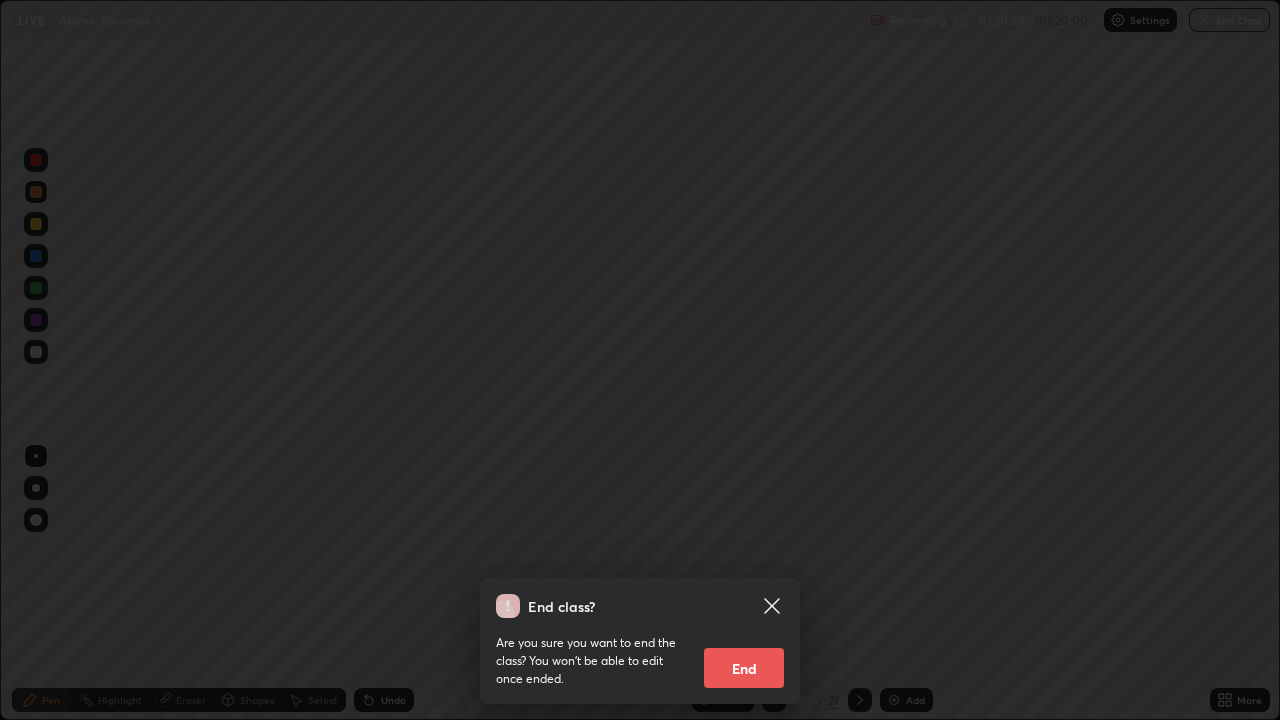click on "End" at bounding box center (744, 668) 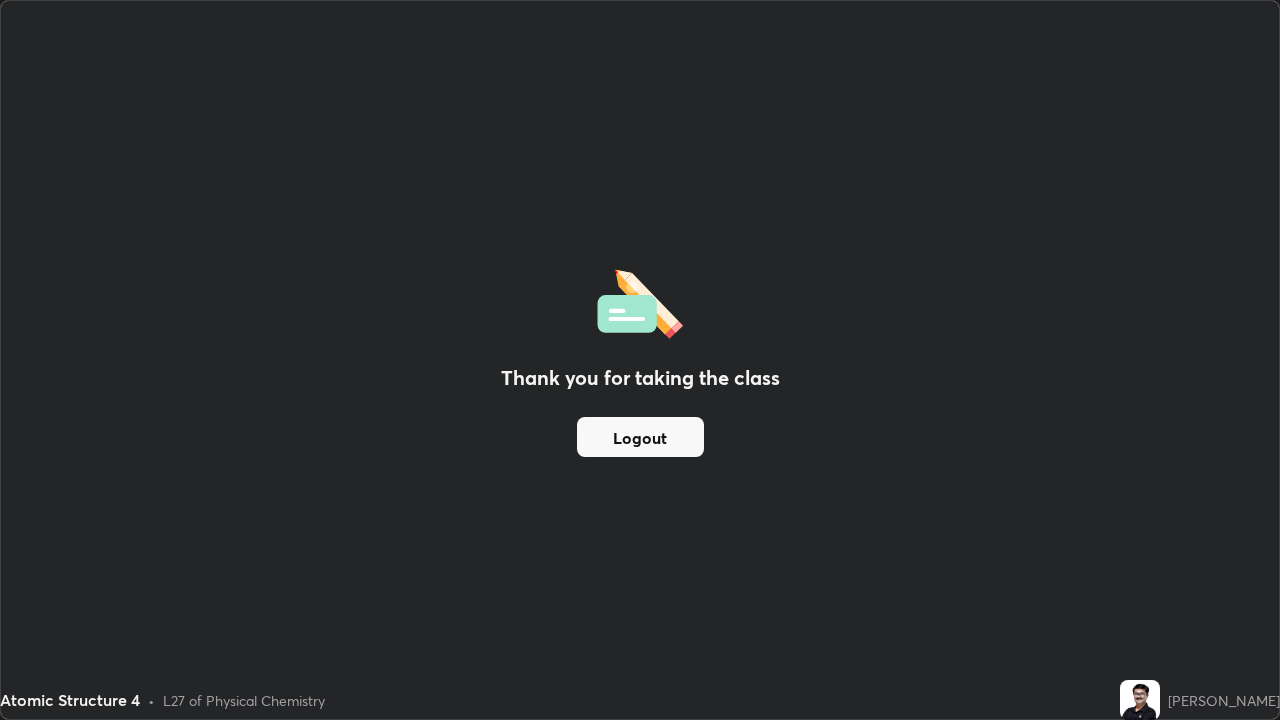 click on "Logout" at bounding box center (640, 437) 